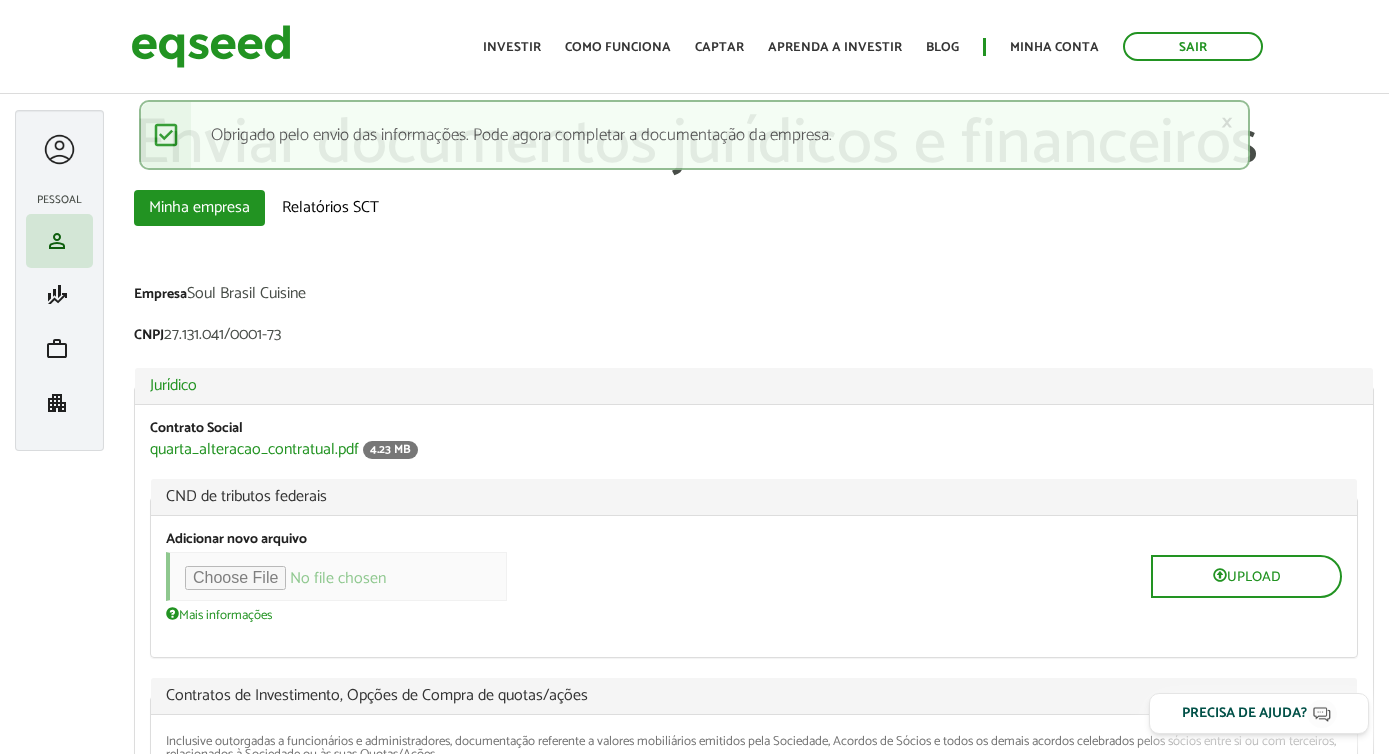 scroll, scrollTop: 0, scrollLeft: 0, axis: both 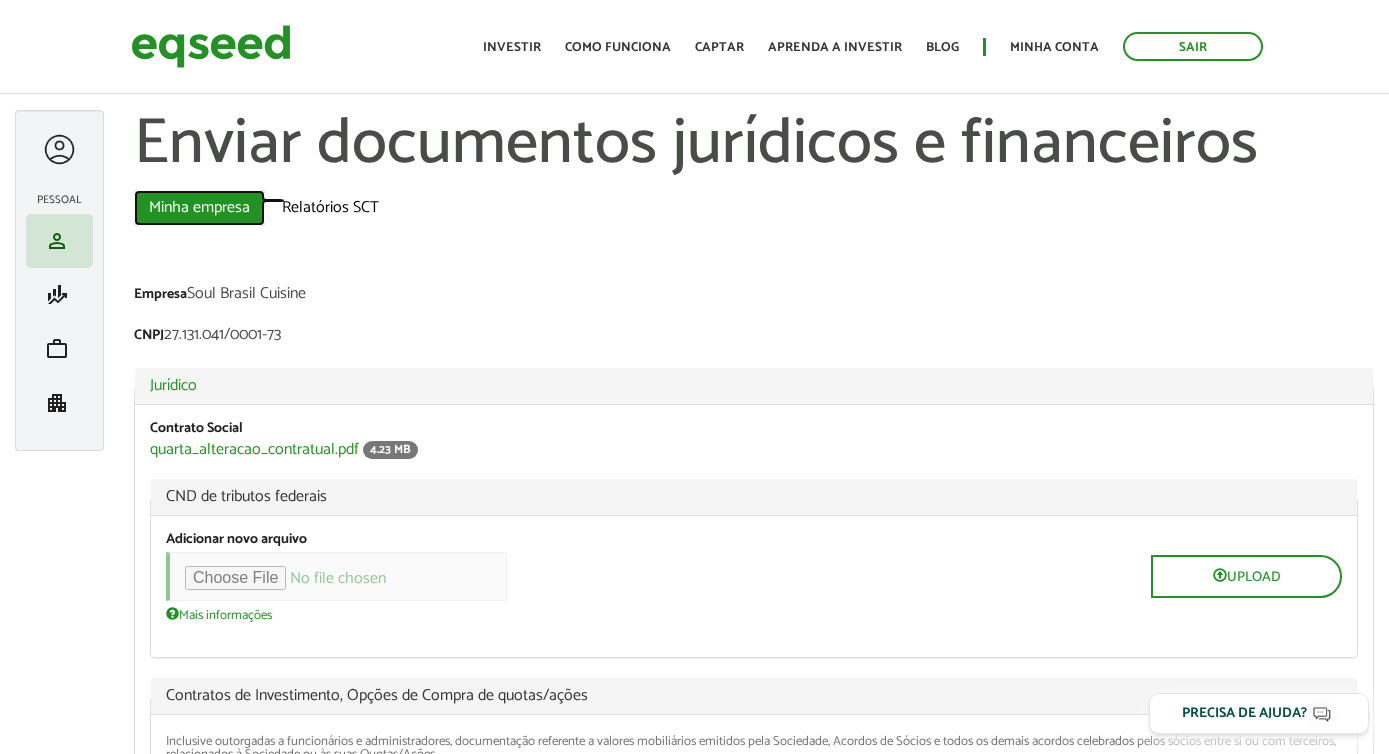 click on "Minha empresa (aba ativa)" at bounding box center (199, 208) 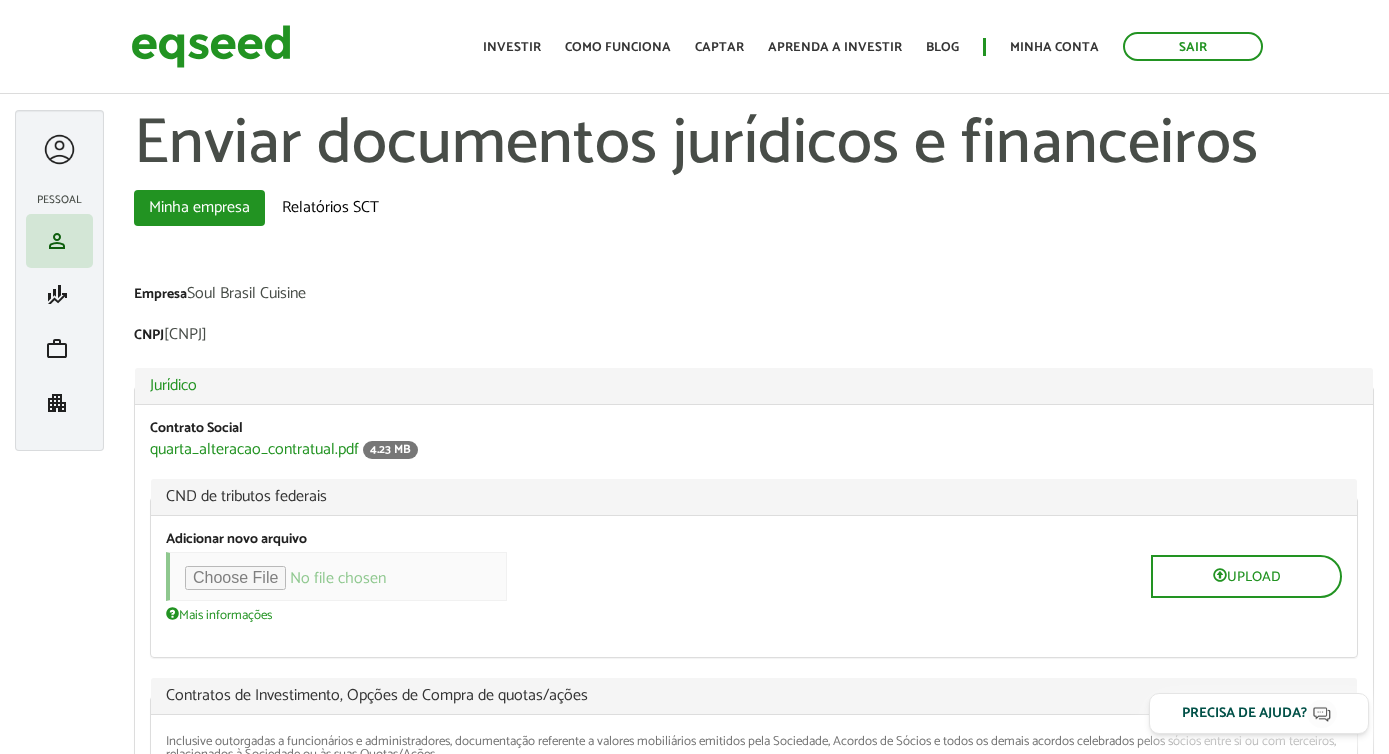 scroll, scrollTop: 0, scrollLeft: 0, axis: both 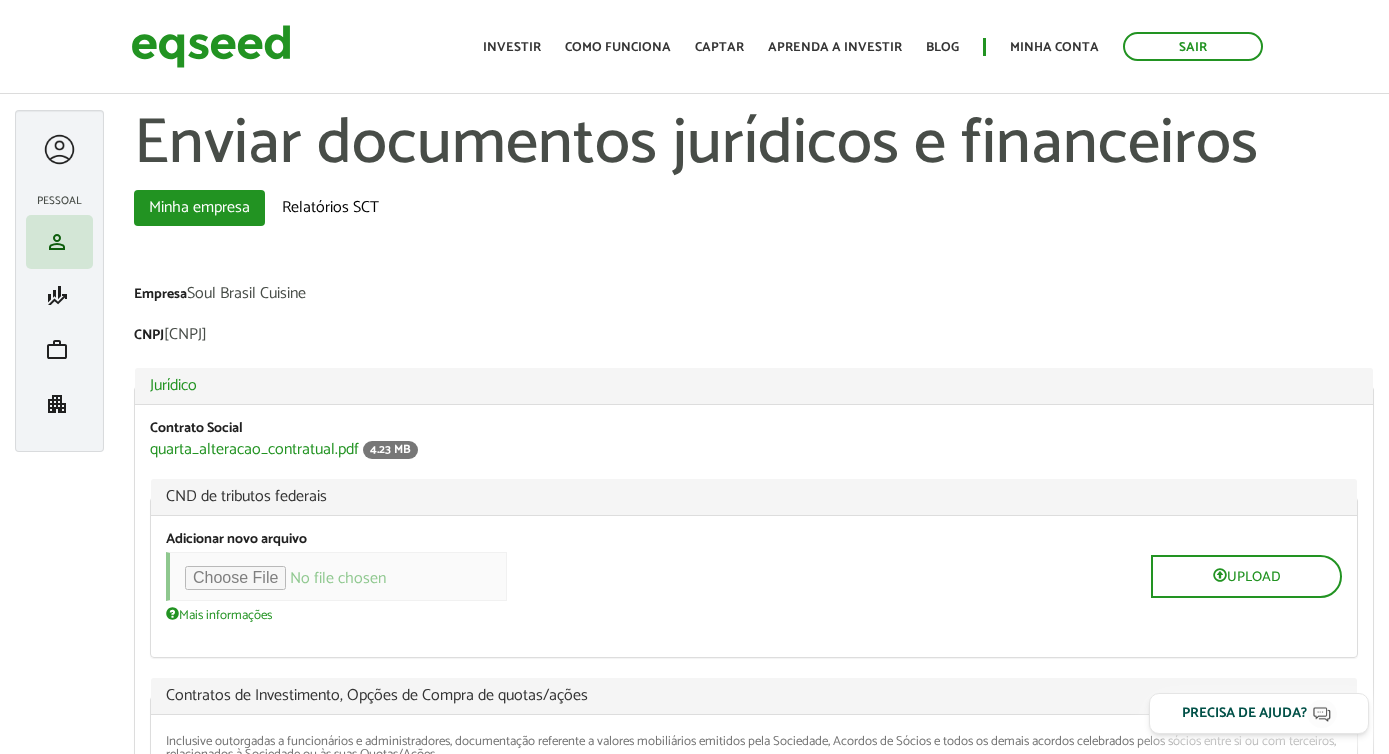 click at bounding box center [59, 149] 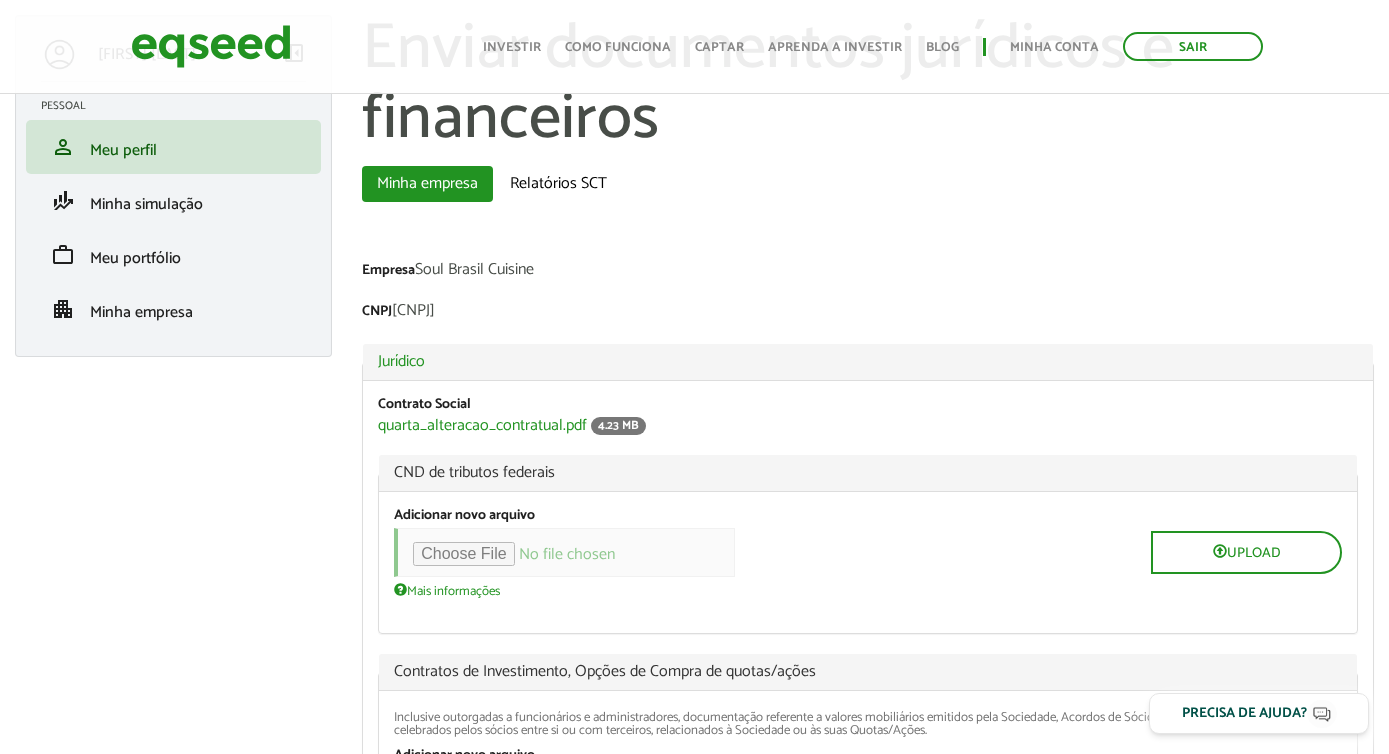 scroll, scrollTop: 83, scrollLeft: 0, axis: vertical 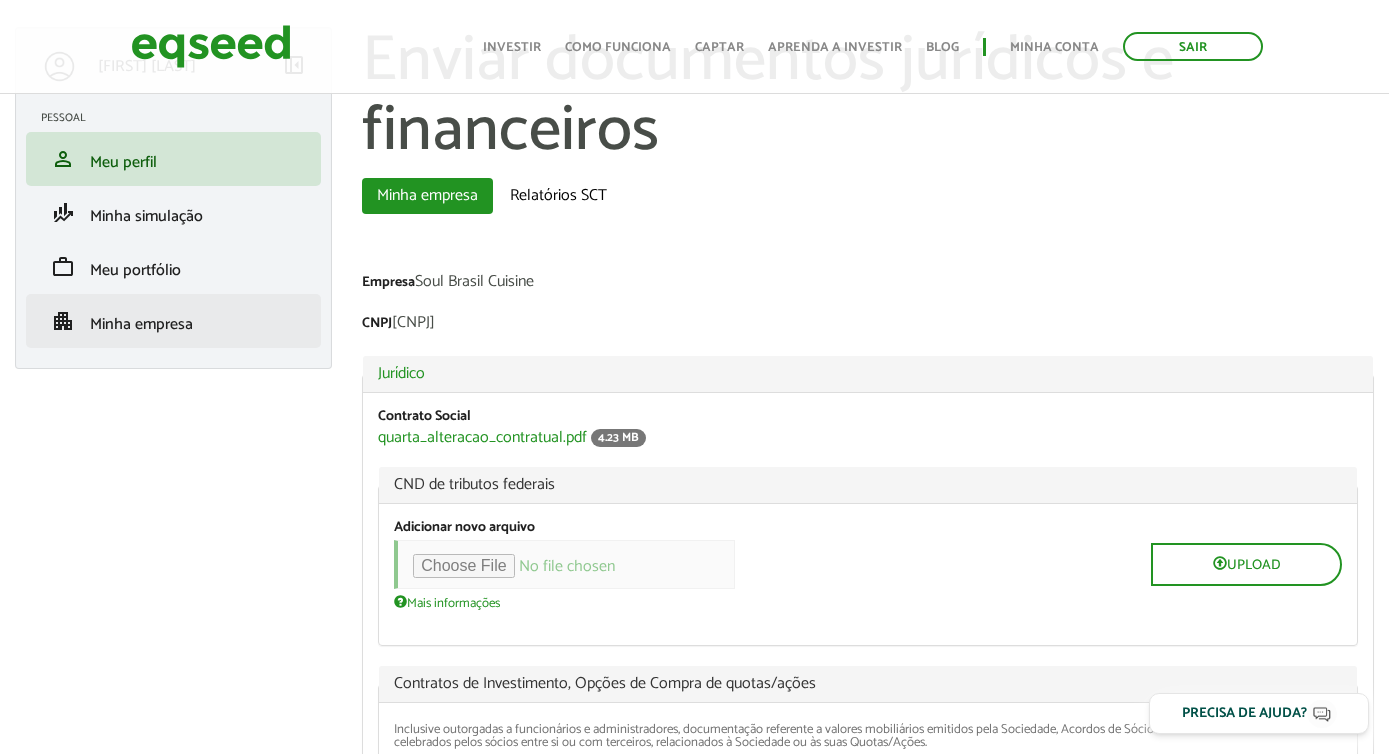 click on "apartment Minha empresa" at bounding box center (173, 321) 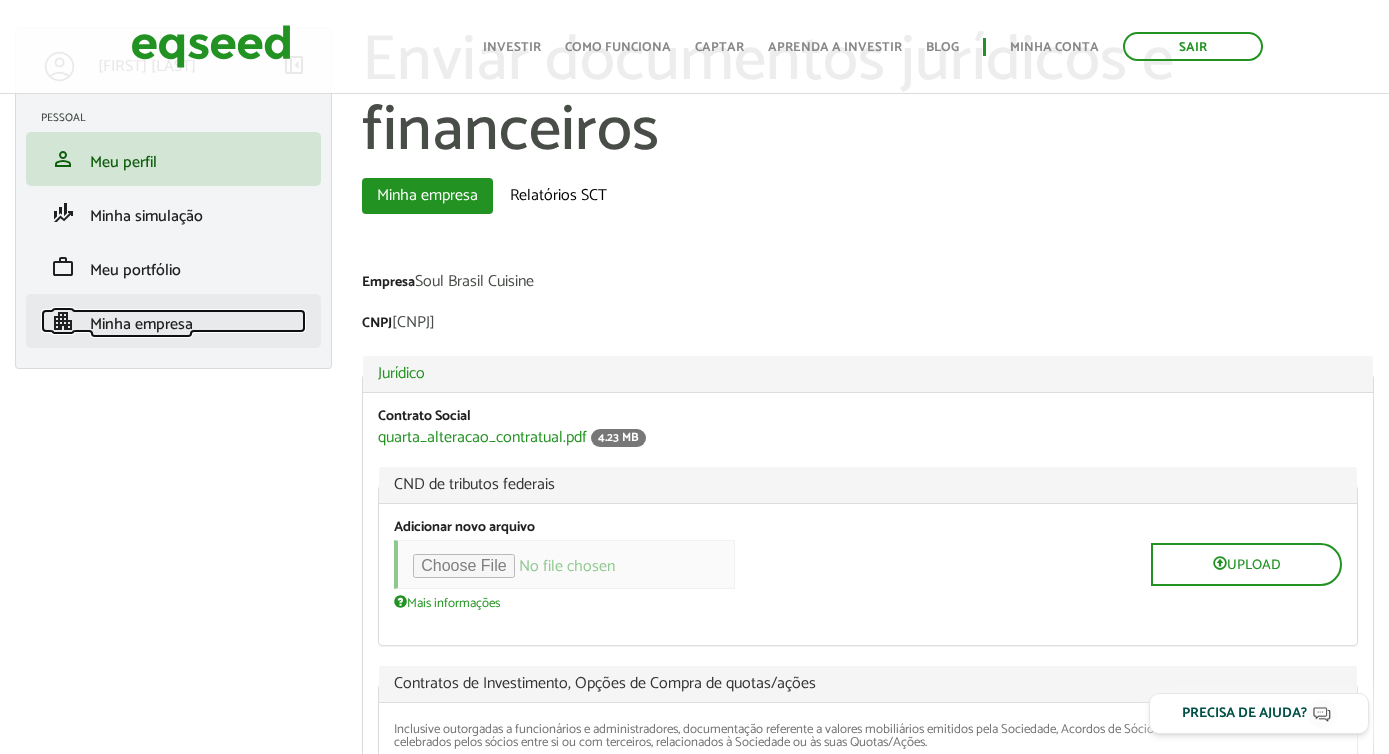 click on "Minha empresa" at bounding box center (141, 324) 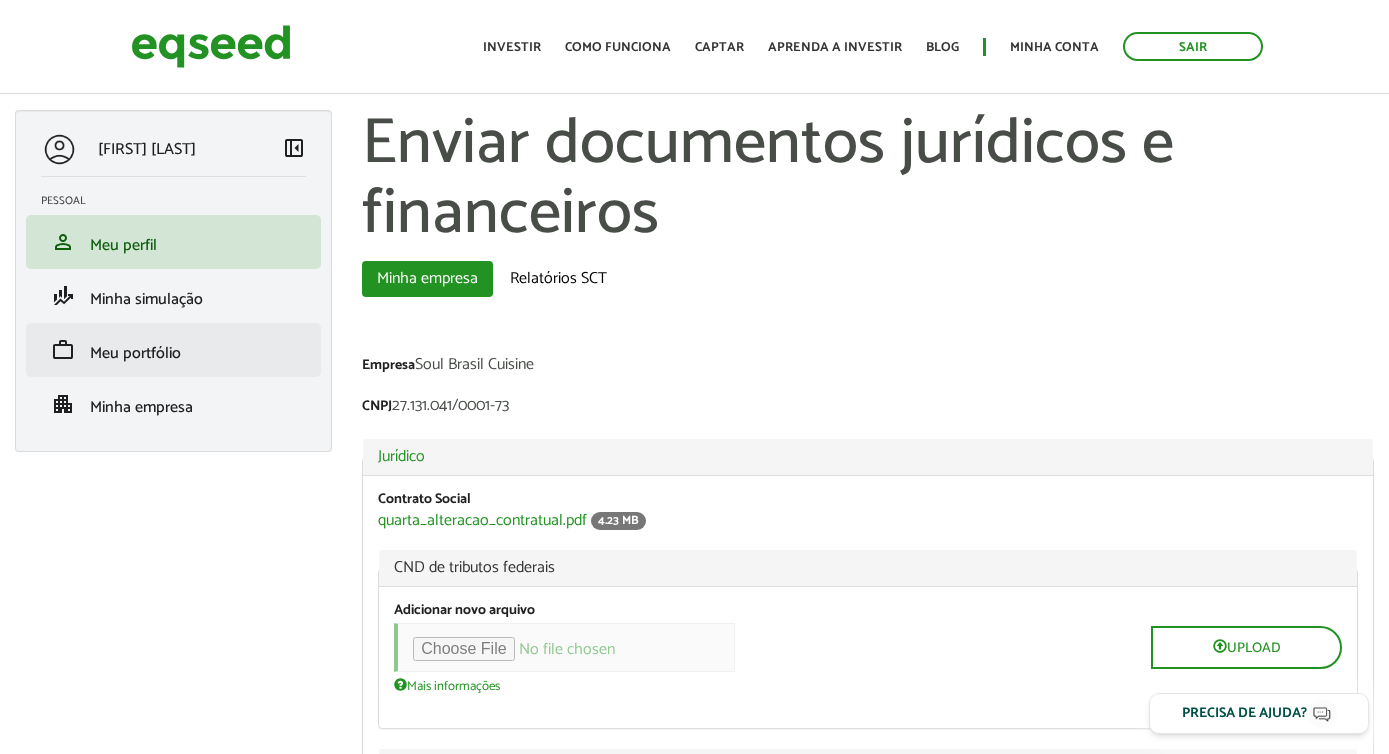 scroll, scrollTop: 0, scrollLeft: 0, axis: both 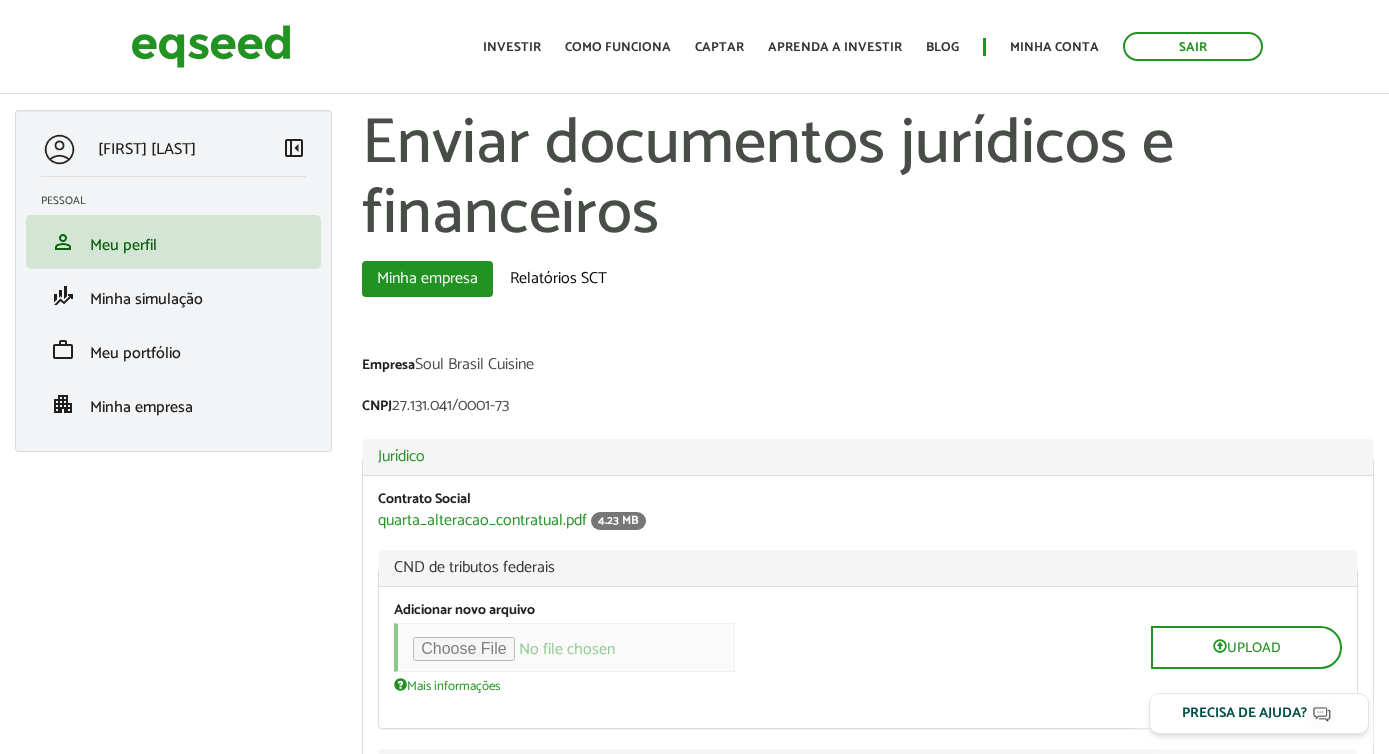 click on "[FIRST] [LAST]" at bounding box center [147, 149] 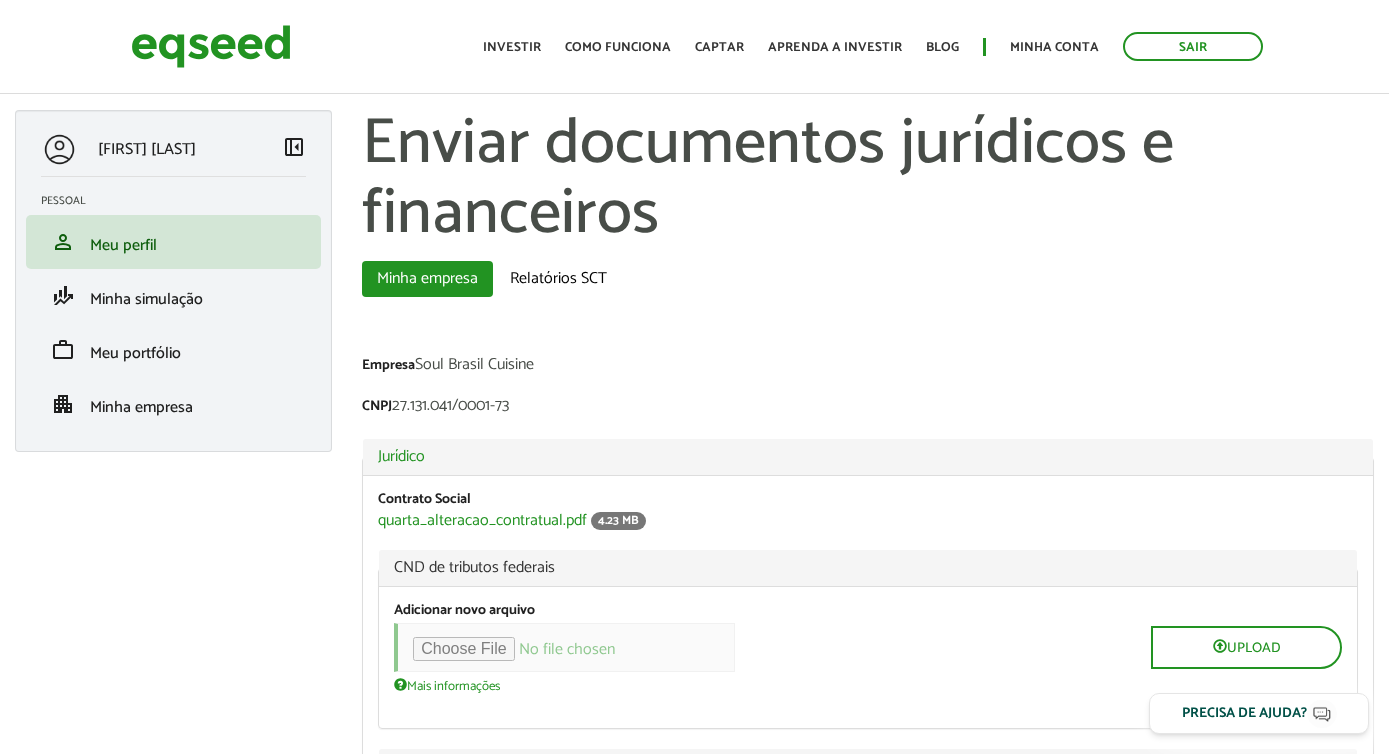 click on "left_panel_close" at bounding box center (294, 147) 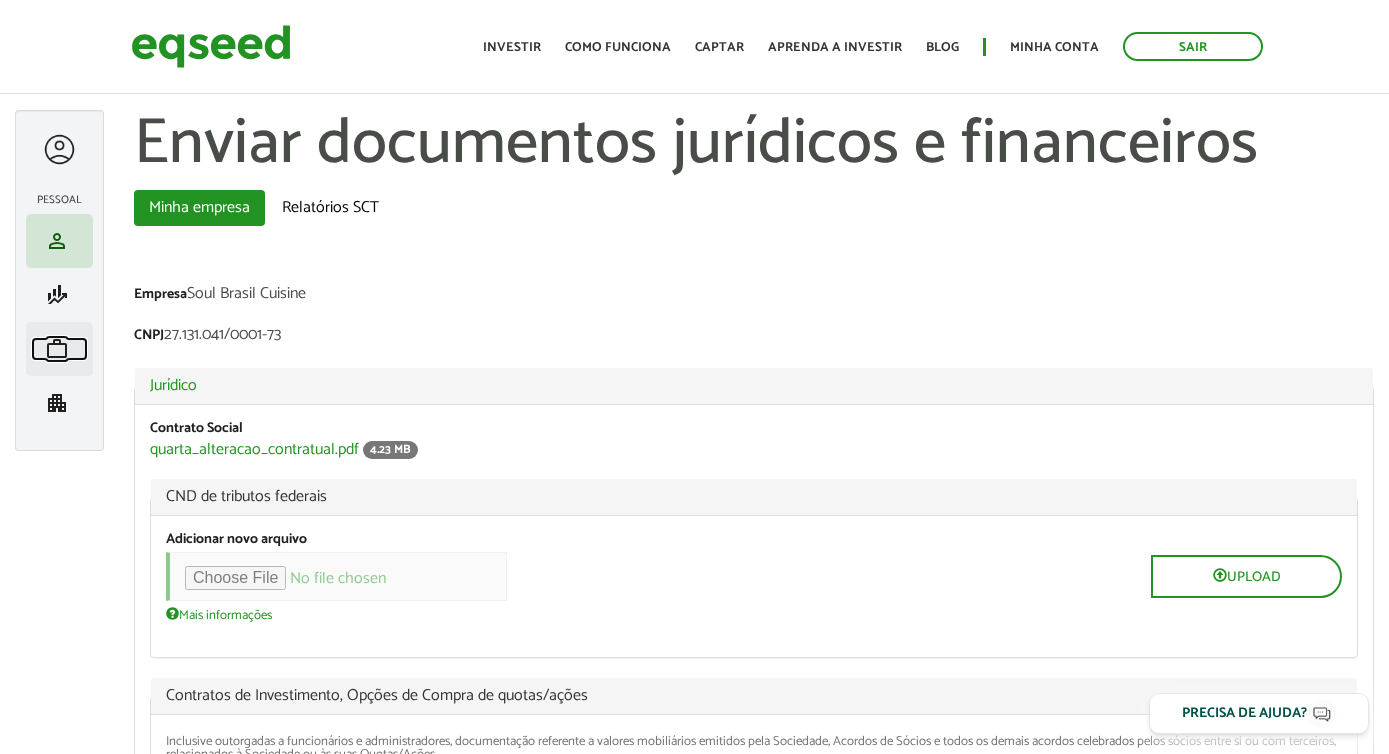 click on "work" at bounding box center (57, 349) 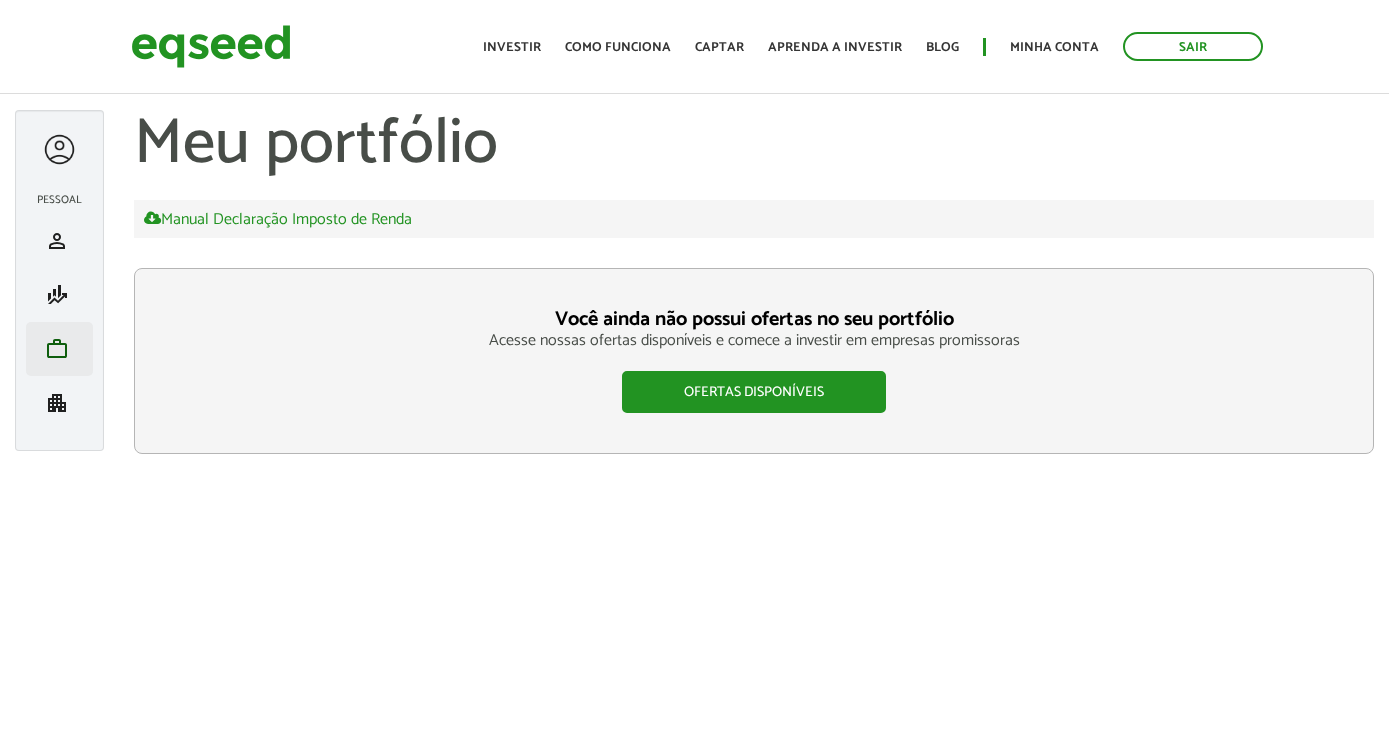 scroll, scrollTop: 0, scrollLeft: 0, axis: both 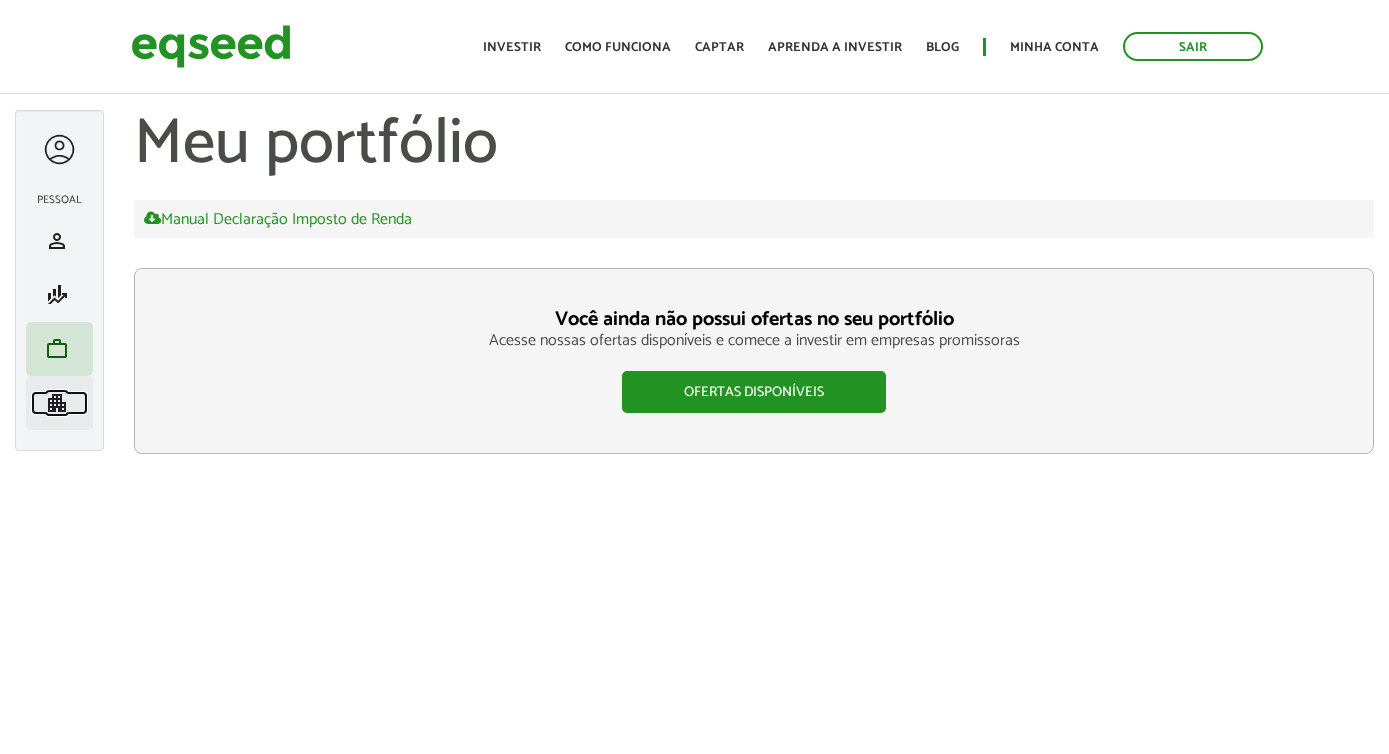 click on "apartment" at bounding box center (57, 403) 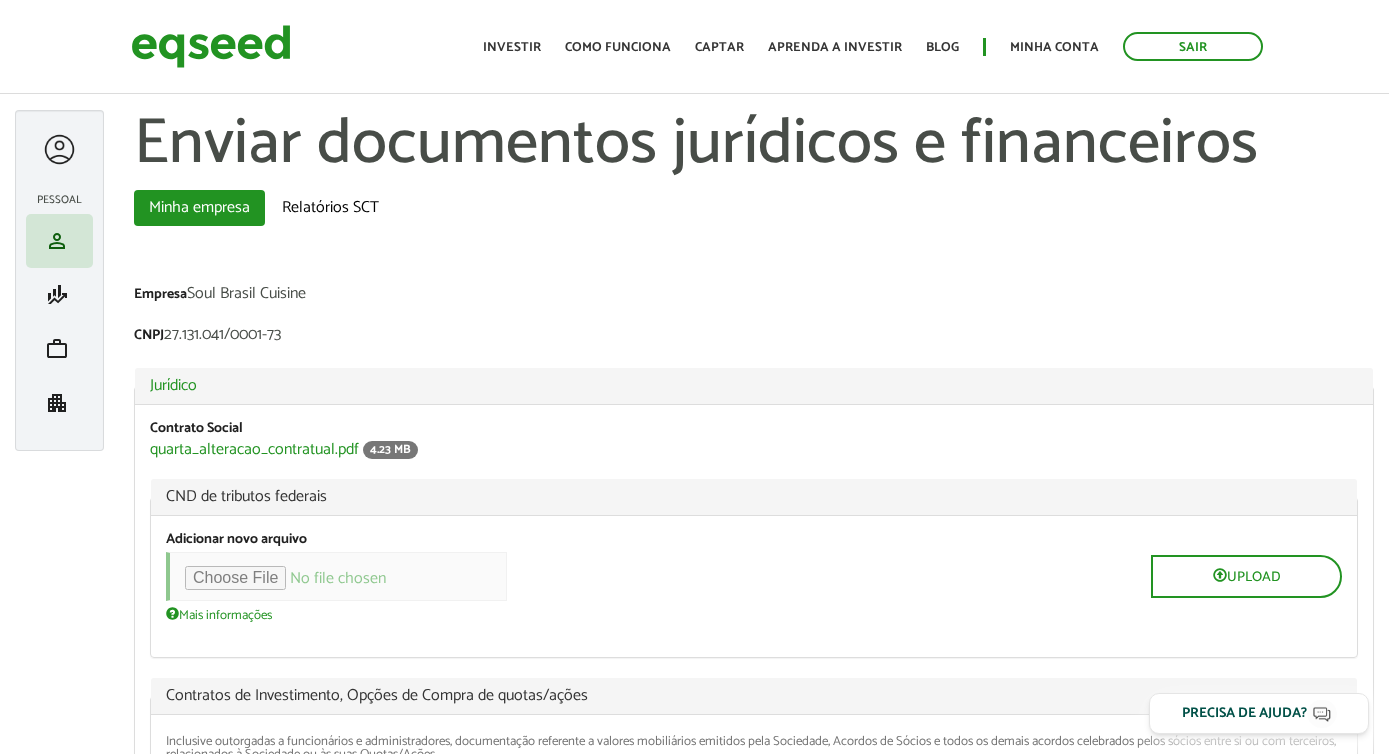 scroll, scrollTop: 0, scrollLeft: 0, axis: both 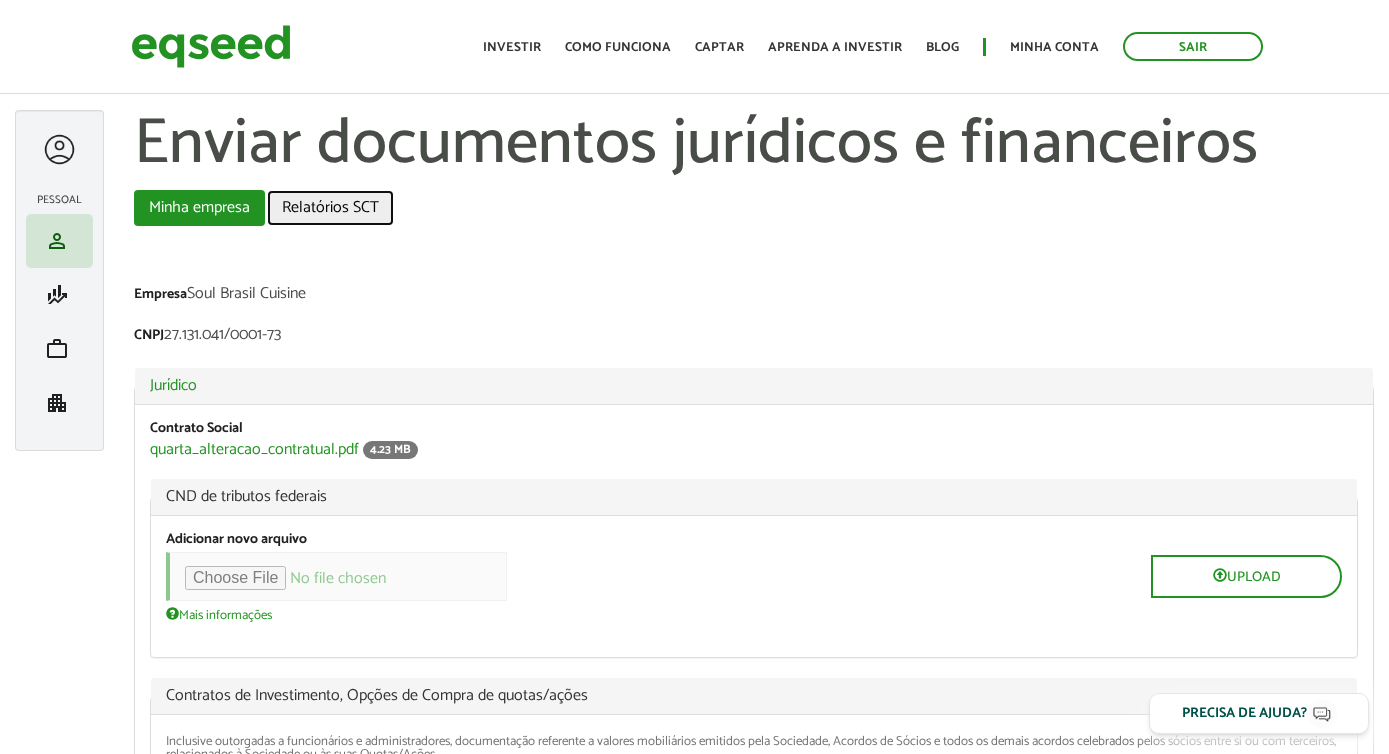 click on "Relatórios SCT" at bounding box center (330, 208) 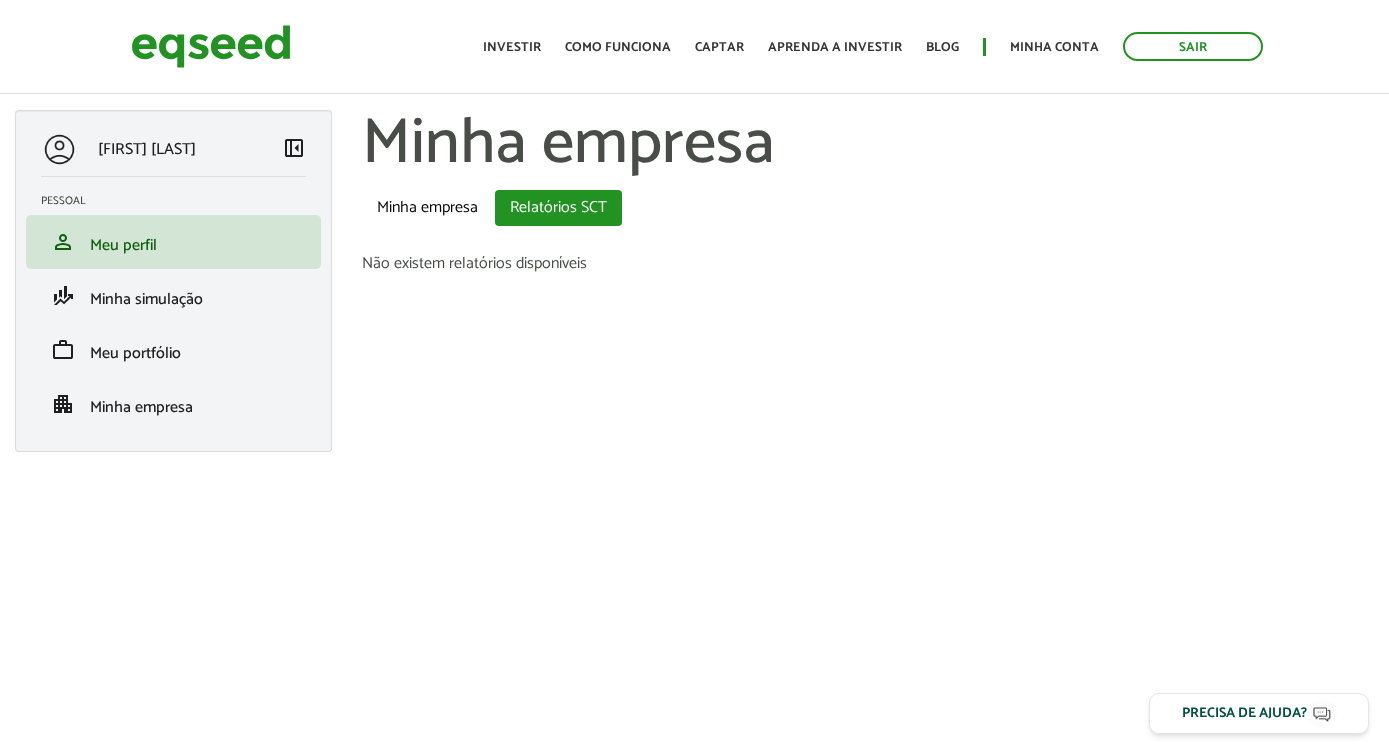 scroll, scrollTop: 0, scrollLeft: 0, axis: both 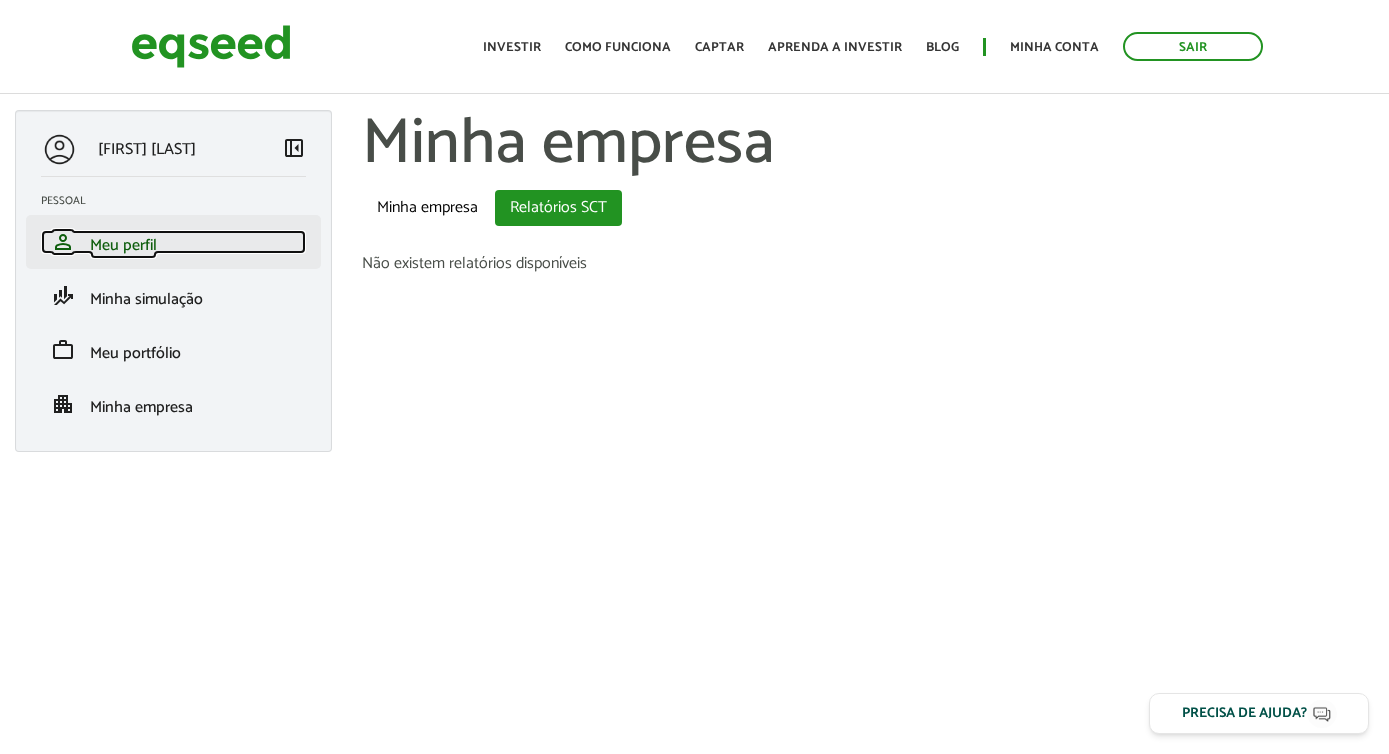 click on "Meu perfil" at bounding box center [123, 245] 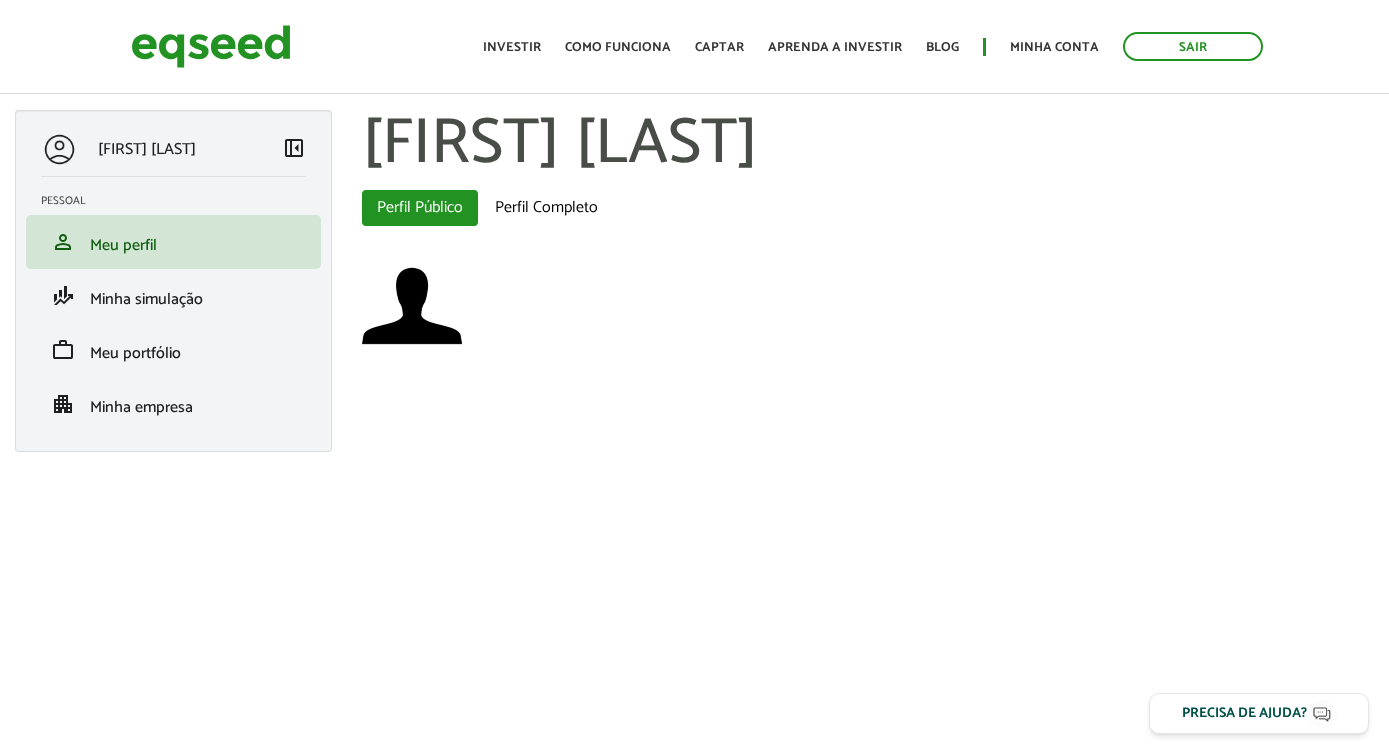 scroll, scrollTop: 0, scrollLeft: 0, axis: both 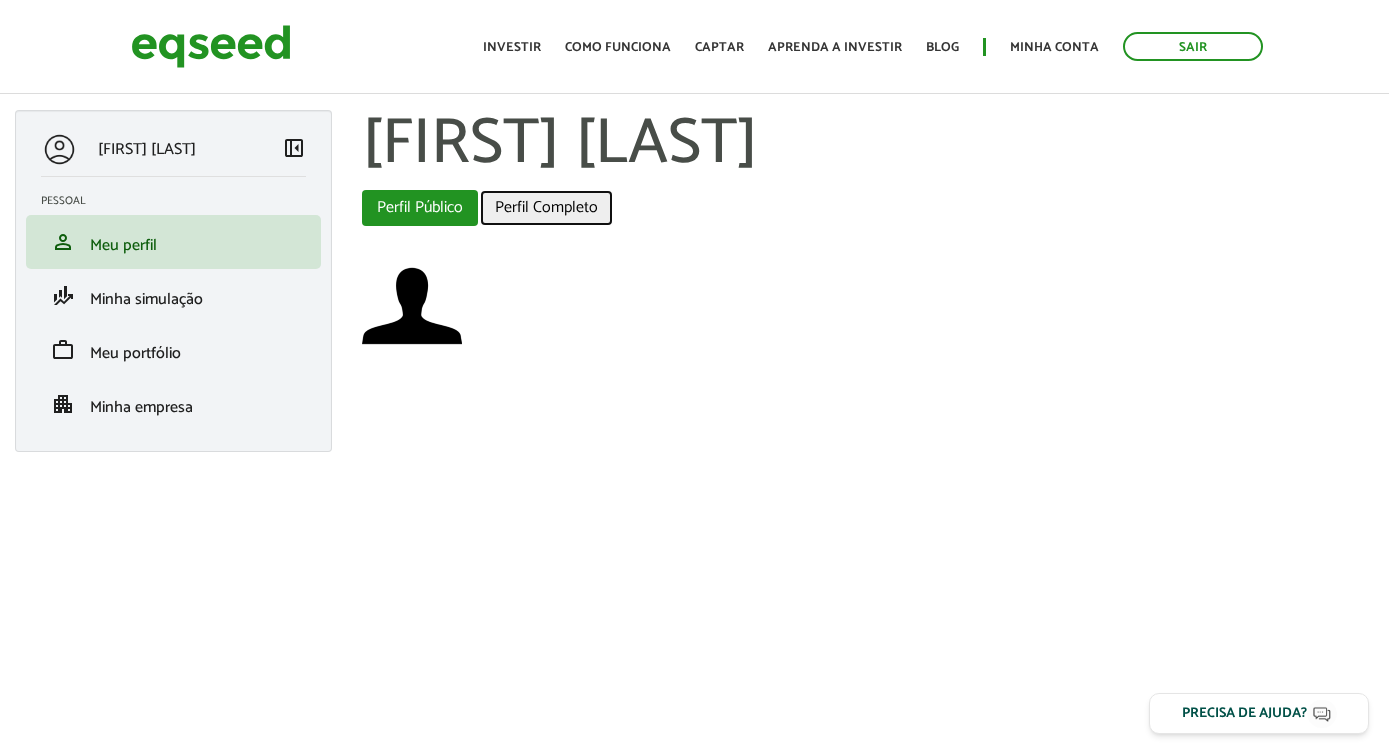 click on "Perfil Completo" at bounding box center [546, 208] 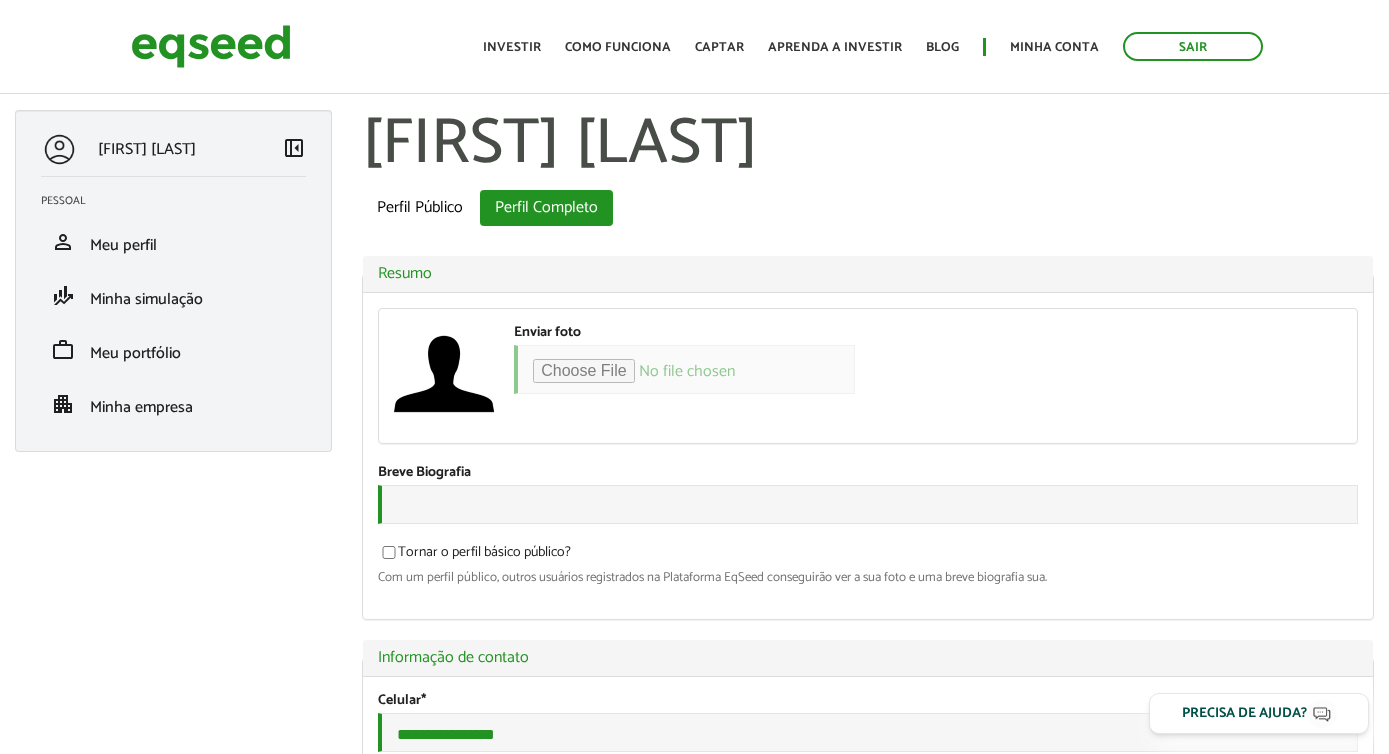 scroll, scrollTop: 0, scrollLeft: 0, axis: both 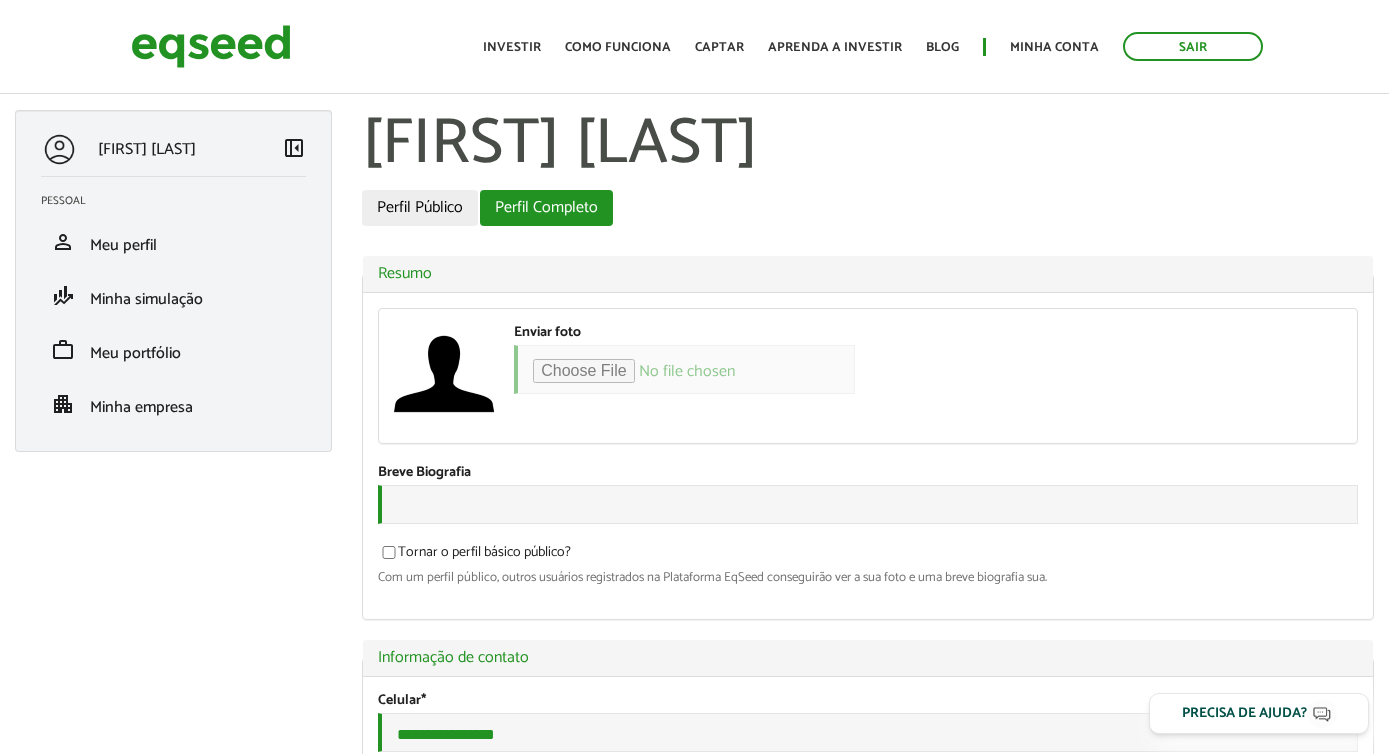 type on "**********" 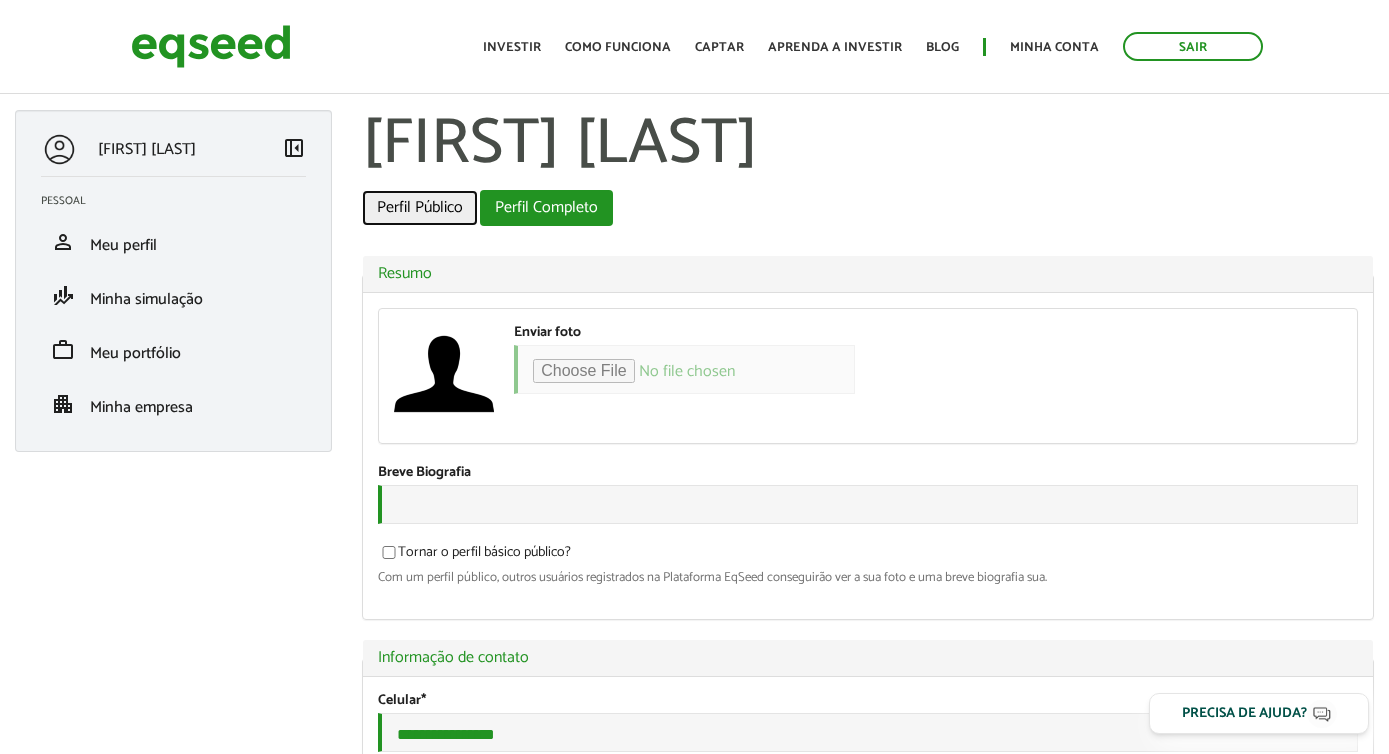 click on "Perfil Público" at bounding box center (420, 208) 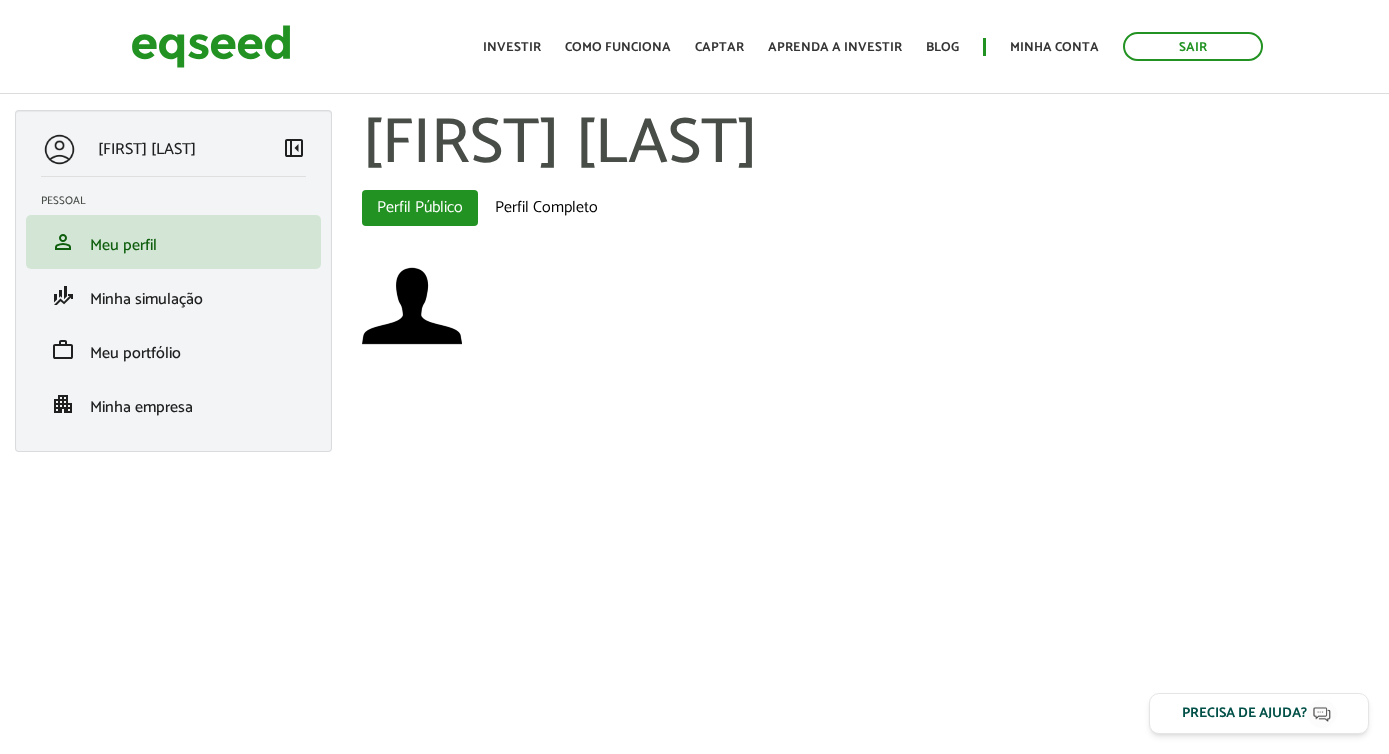 scroll, scrollTop: 0, scrollLeft: 0, axis: both 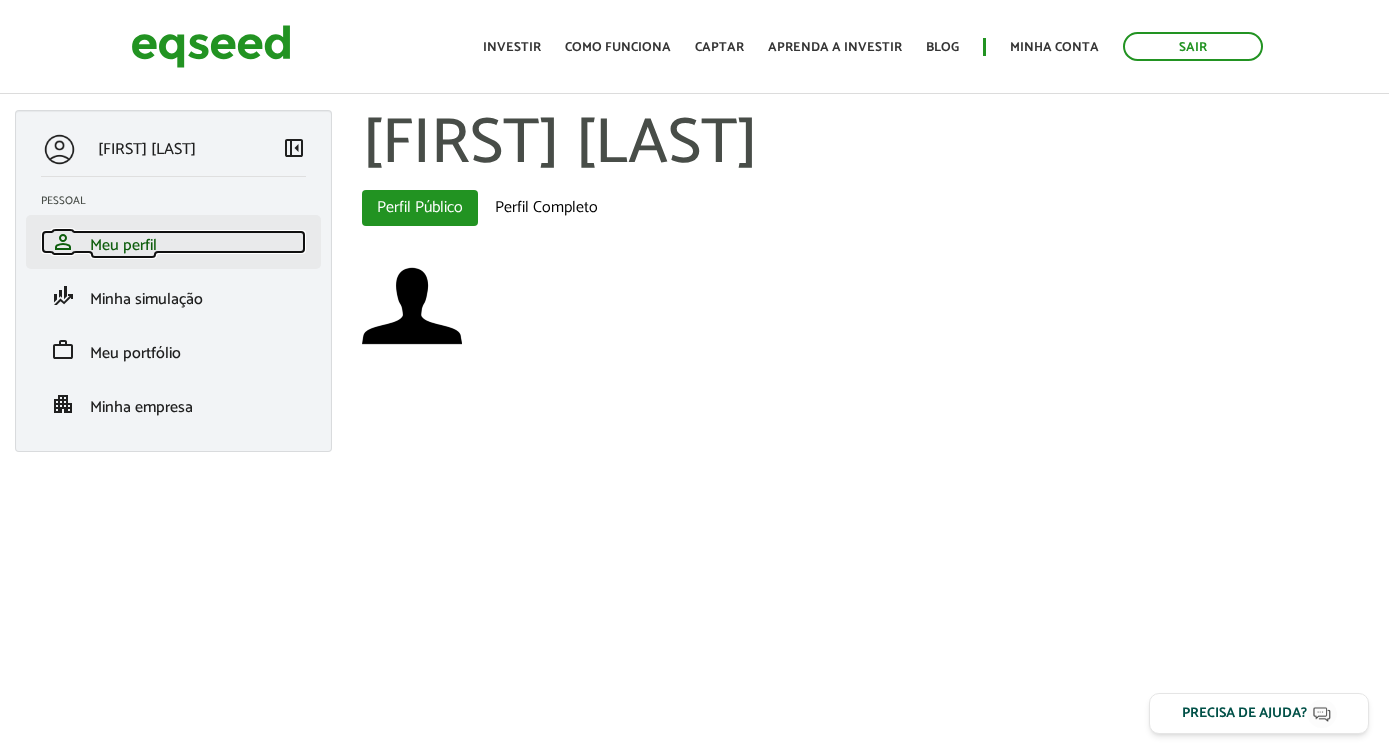 click on "Meu perfil" at bounding box center [123, 245] 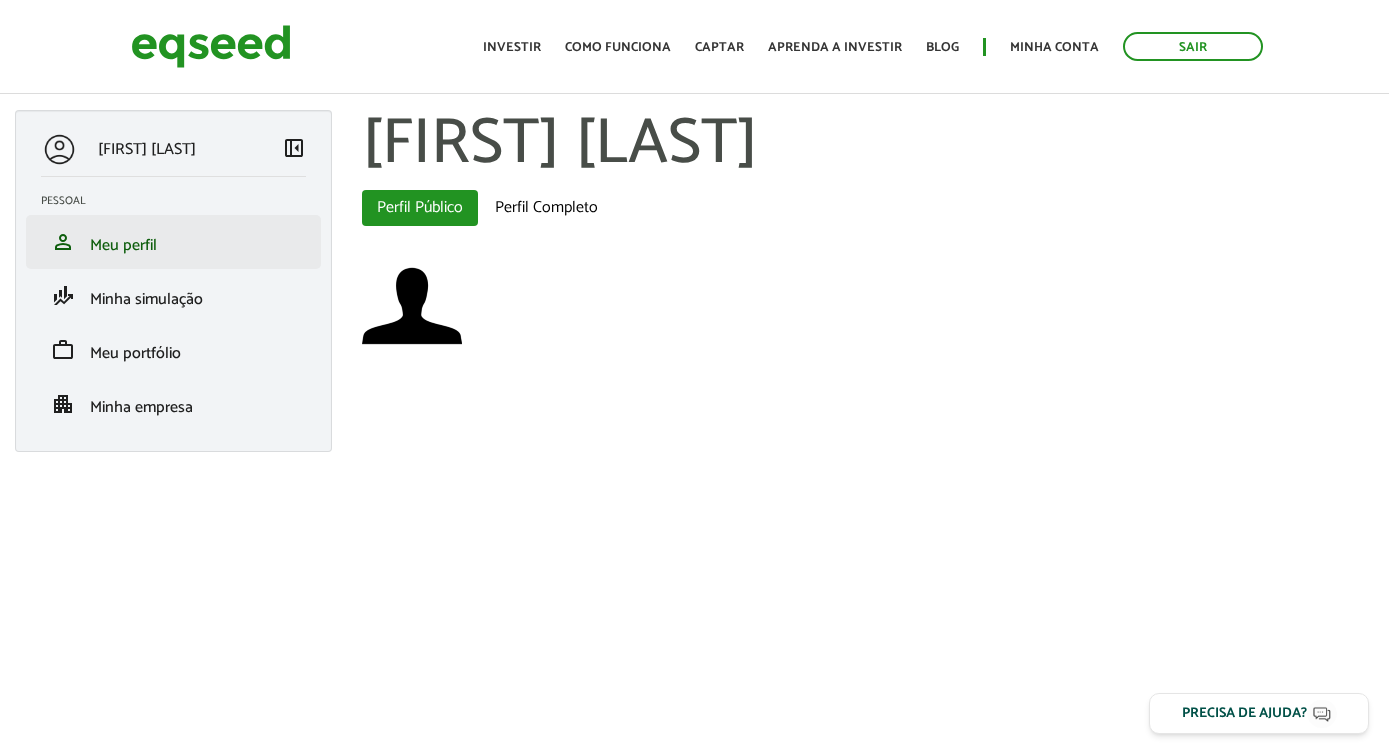 scroll, scrollTop: 0, scrollLeft: 0, axis: both 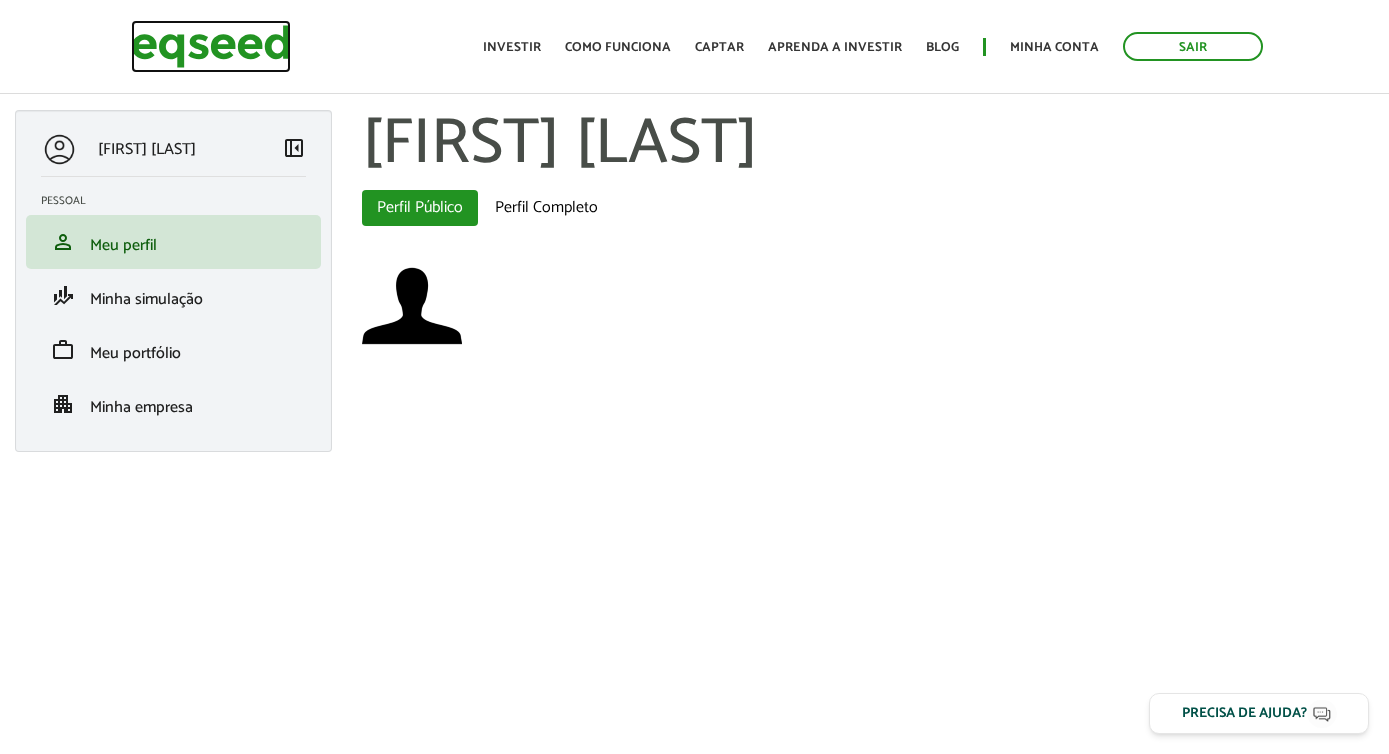 click at bounding box center [211, 46] 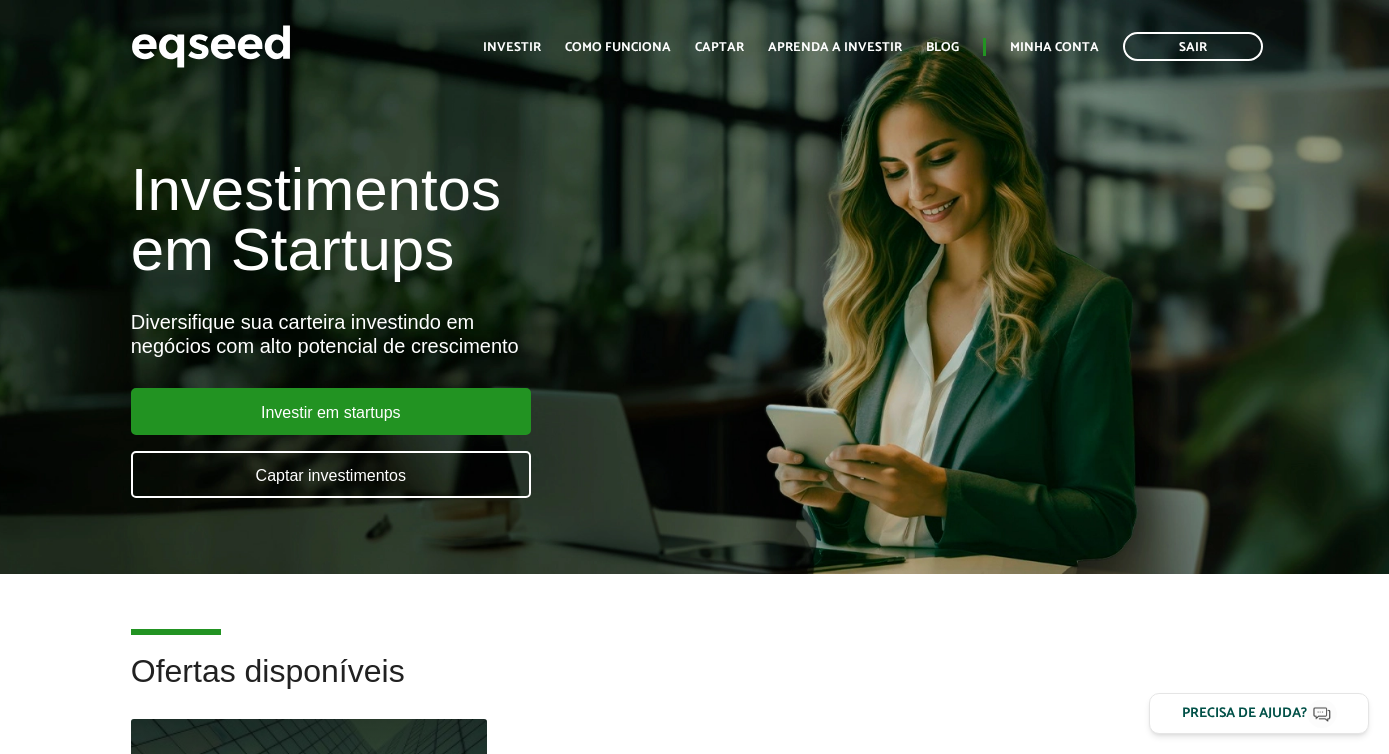 scroll, scrollTop: 0, scrollLeft: 0, axis: both 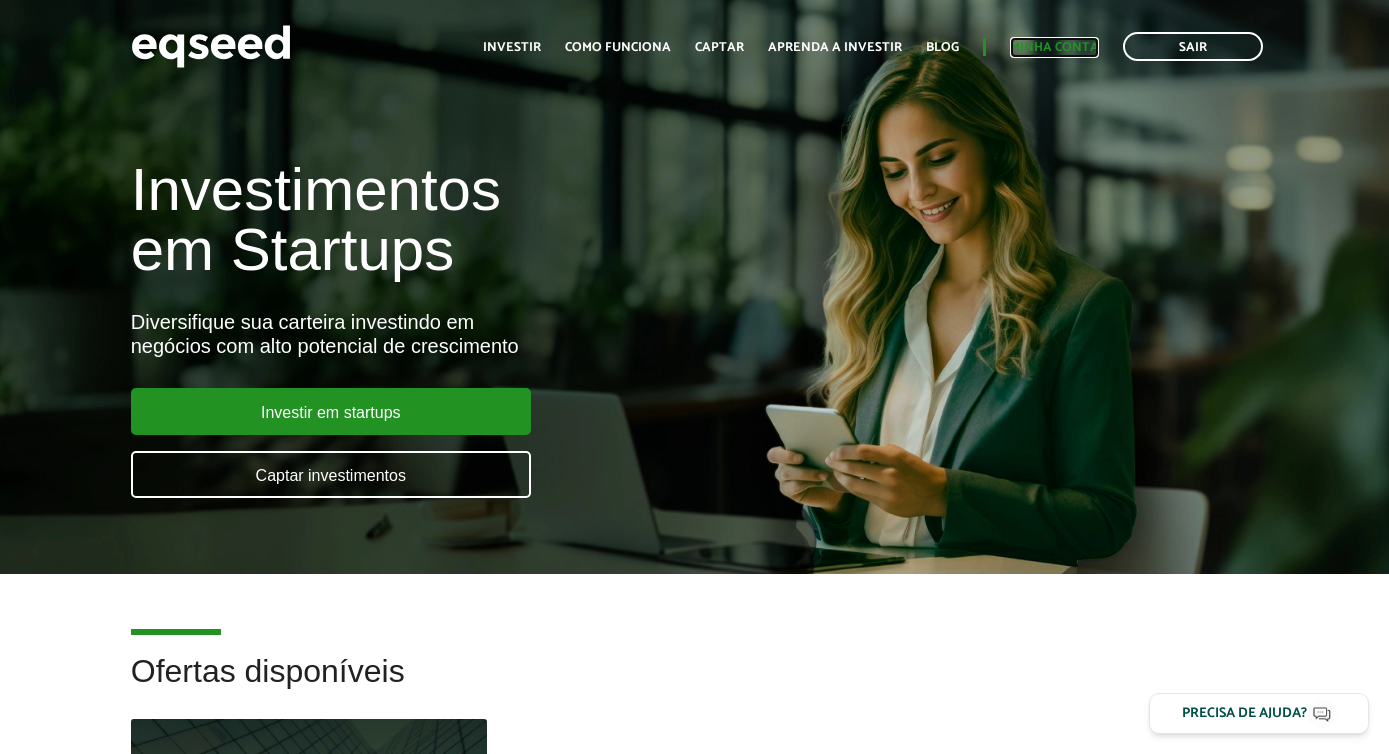 click on "Minha conta" at bounding box center (1054, 47) 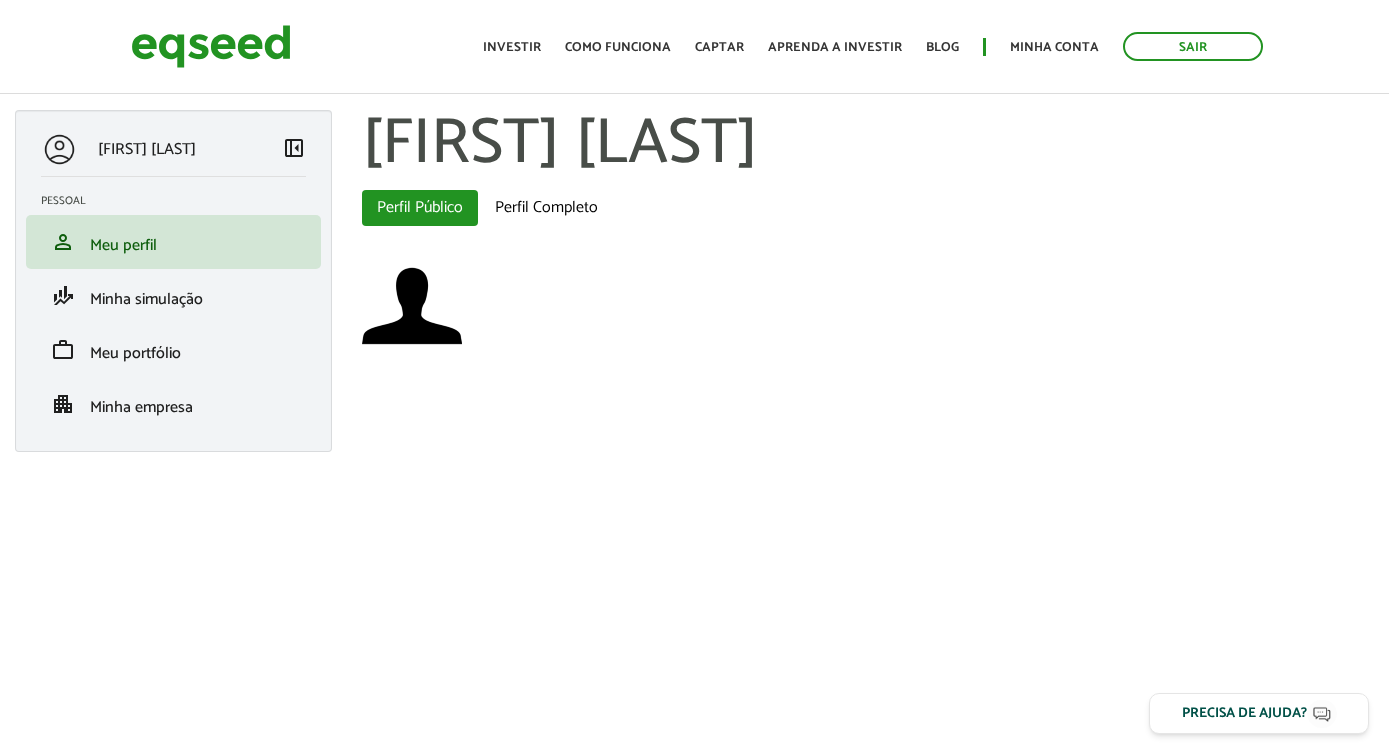scroll, scrollTop: 0, scrollLeft: 0, axis: both 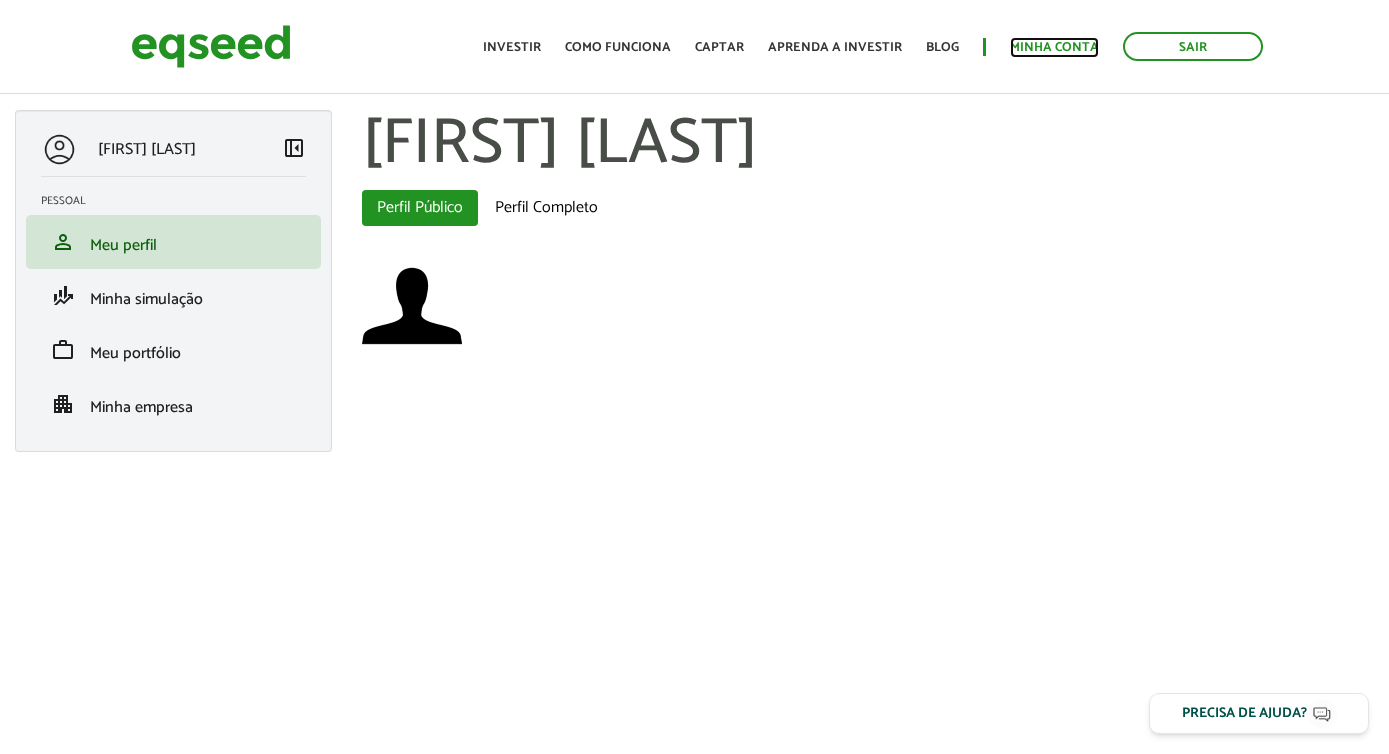 click on "Minha conta" at bounding box center [1054, 47] 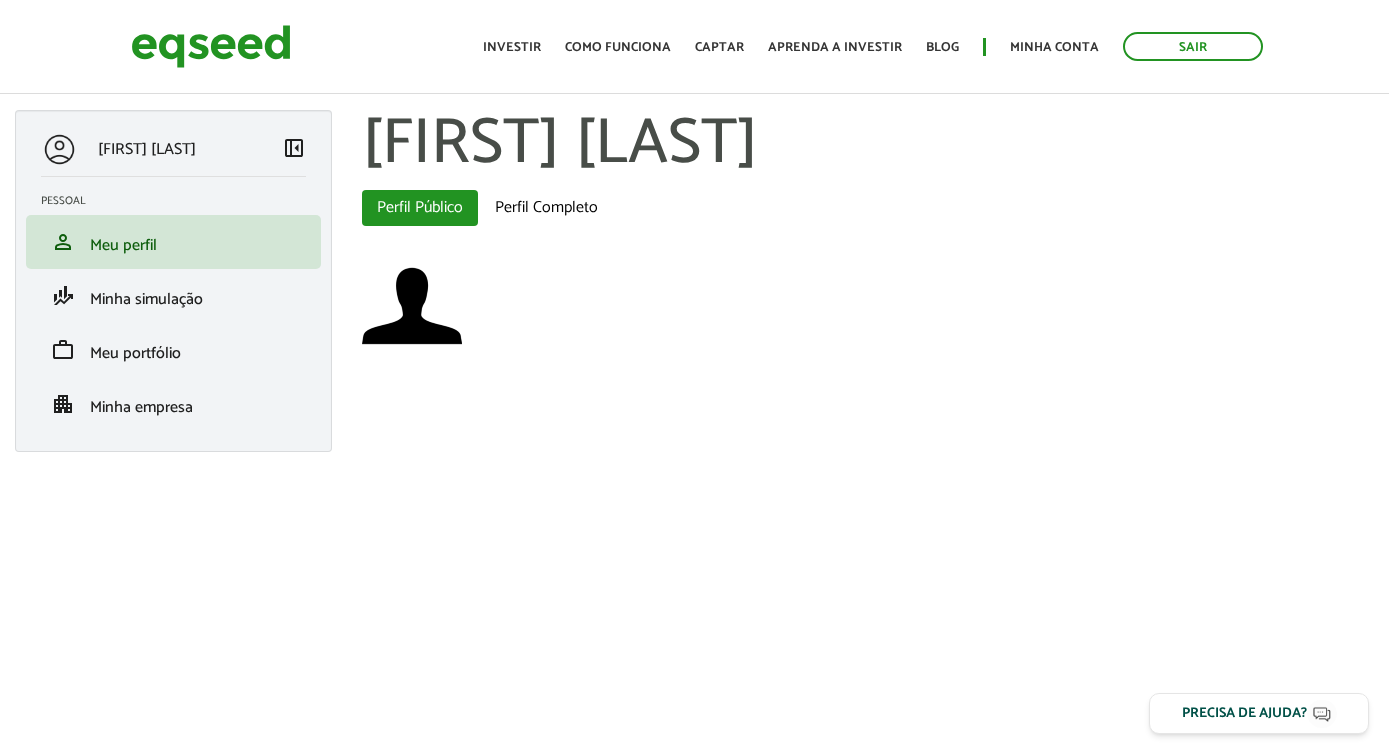 scroll, scrollTop: 0, scrollLeft: 0, axis: both 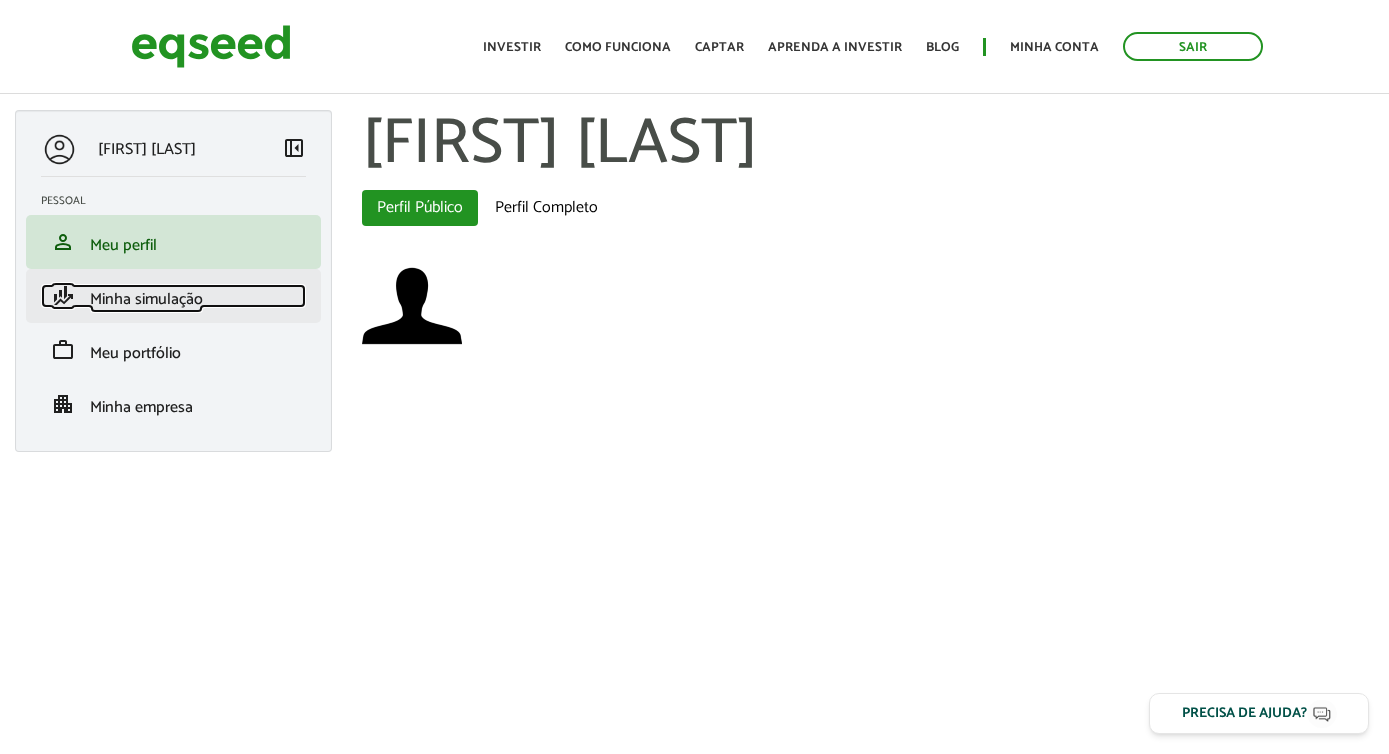 click on "Minha simulação" at bounding box center (146, 299) 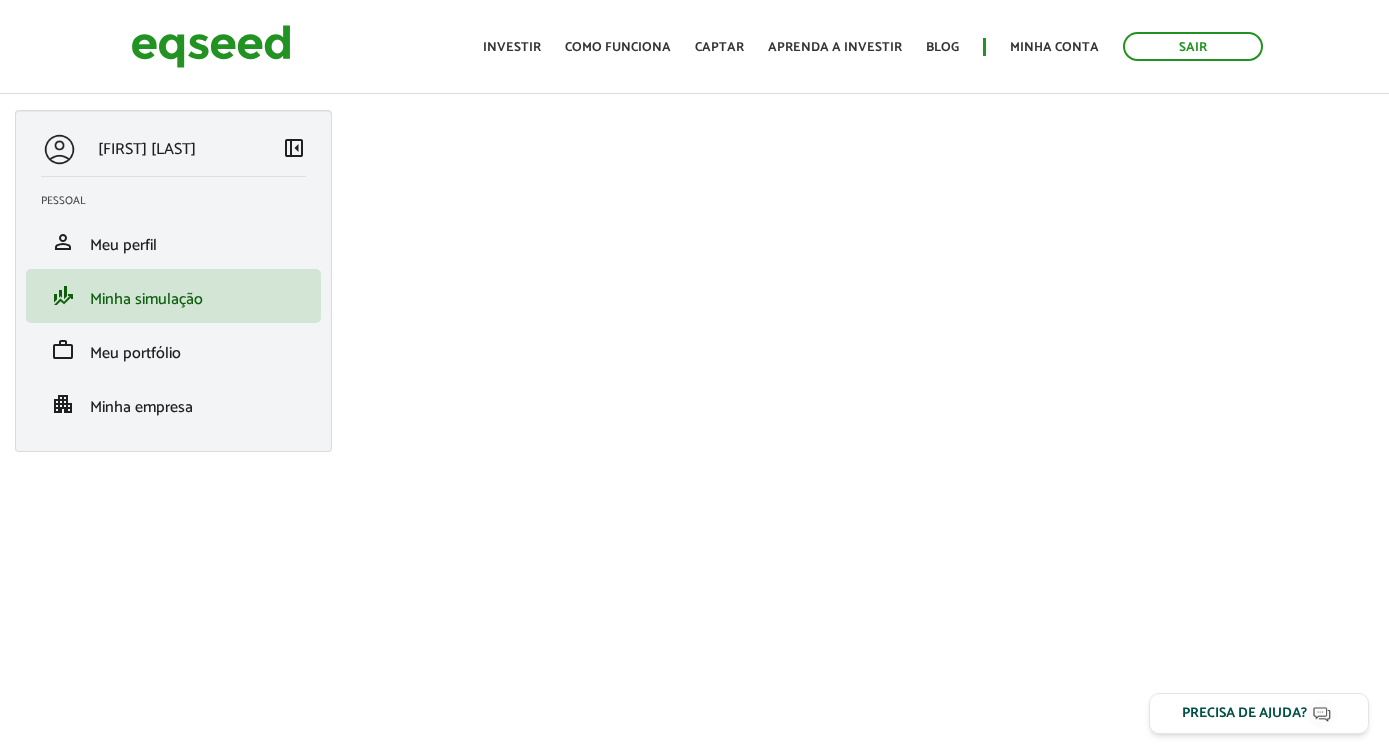 scroll, scrollTop: 0, scrollLeft: 0, axis: both 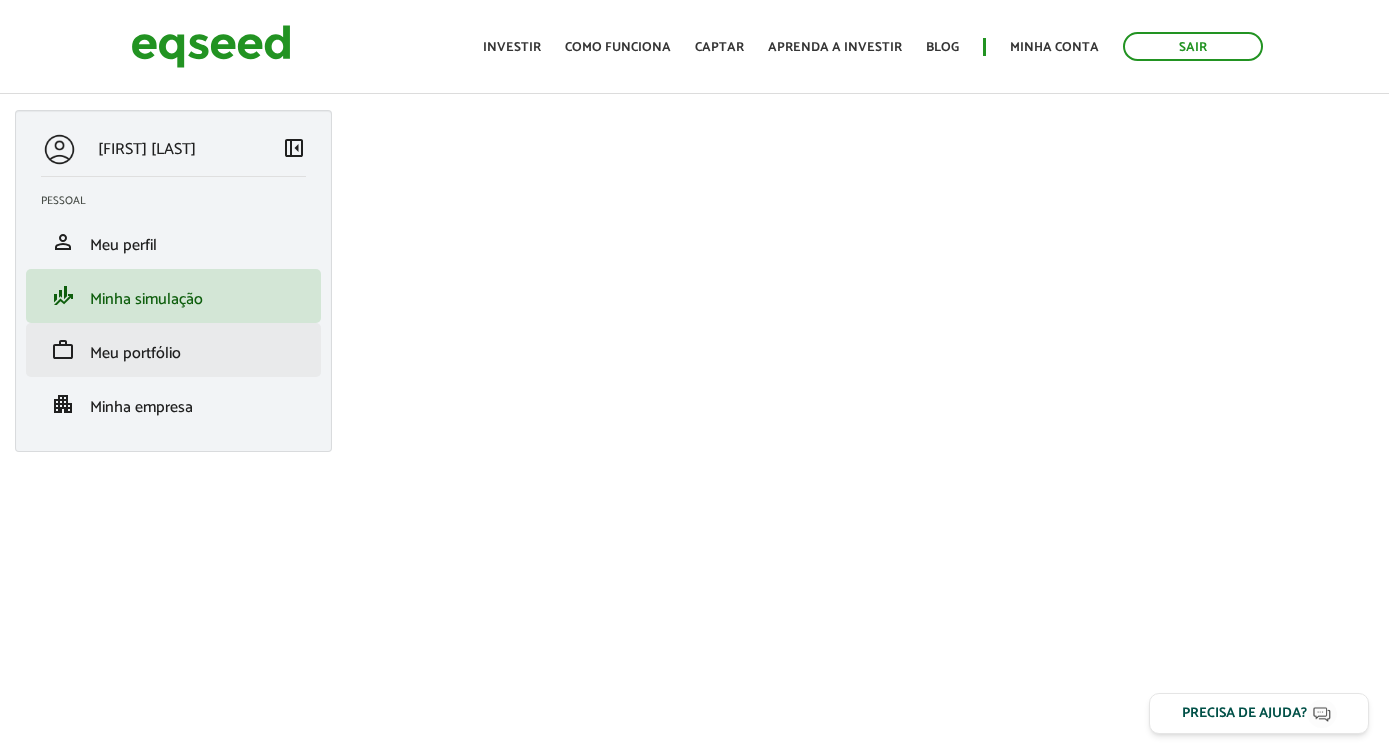 click on "work Meu portfólio" at bounding box center [173, 350] 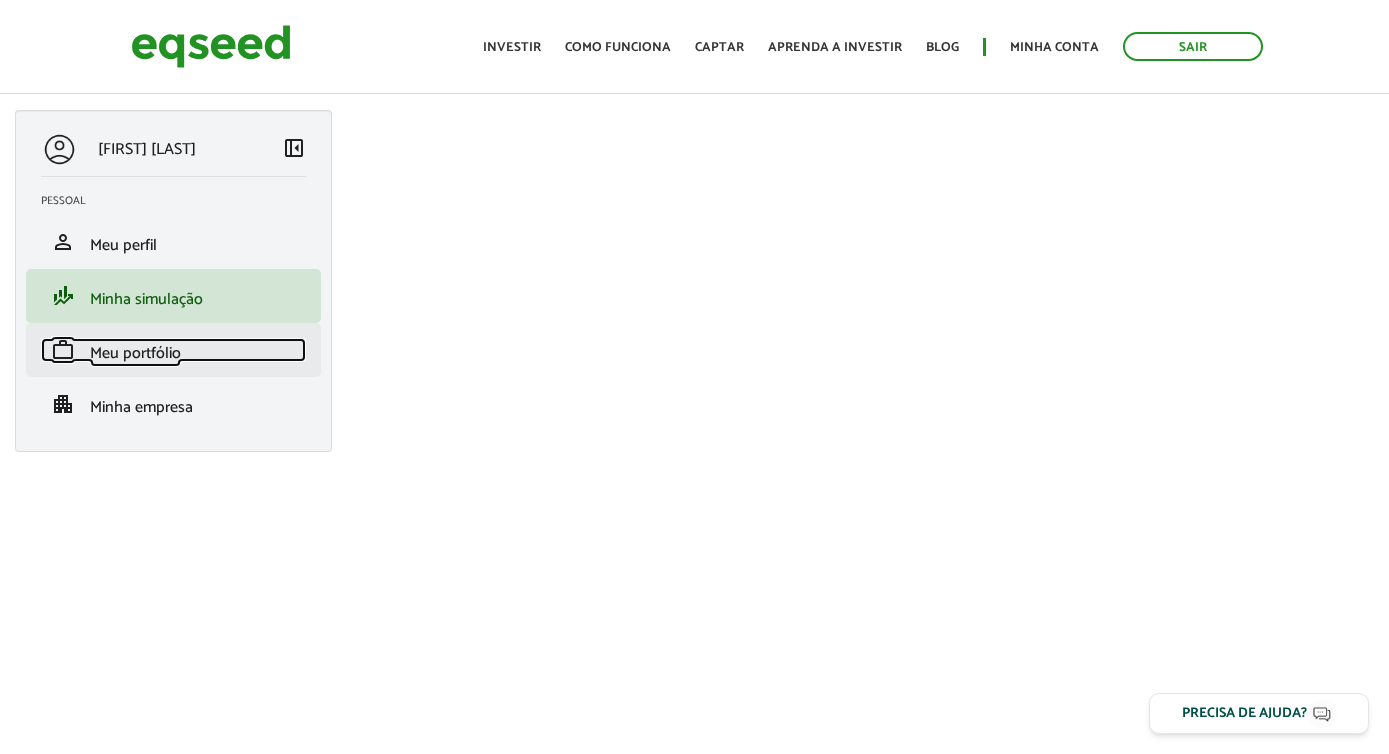 click on "Meu portfólio" at bounding box center [135, 353] 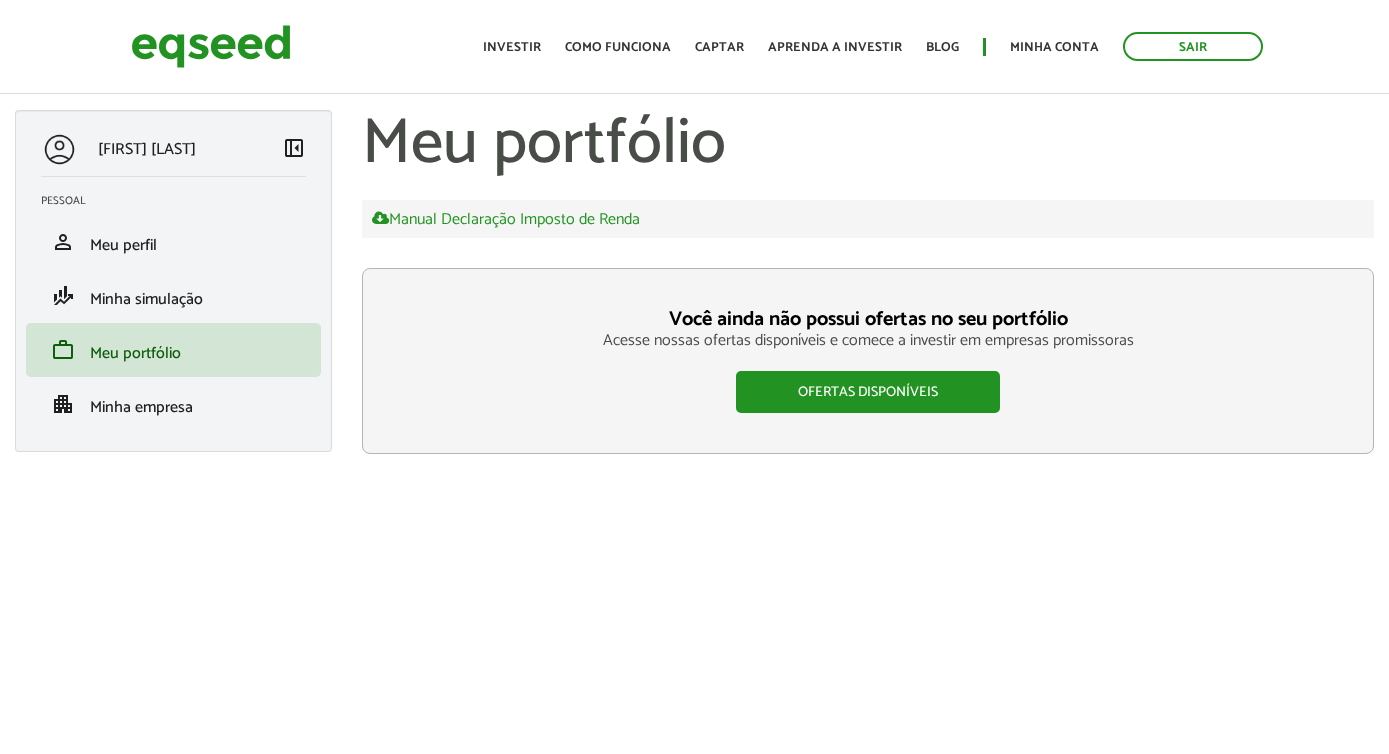 scroll, scrollTop: 0, scrollLeft: 0, axis: both 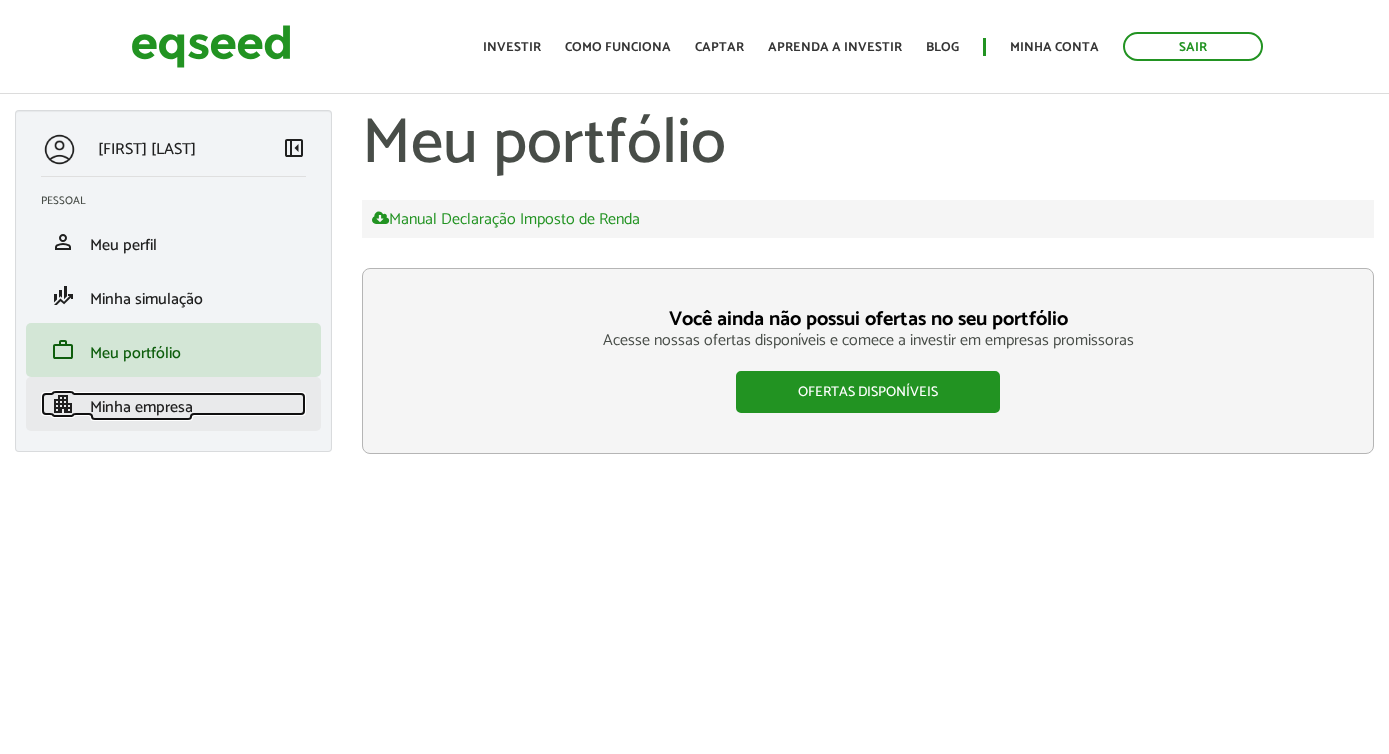 click on "Minha empresa" at bounding box center [141, 407] 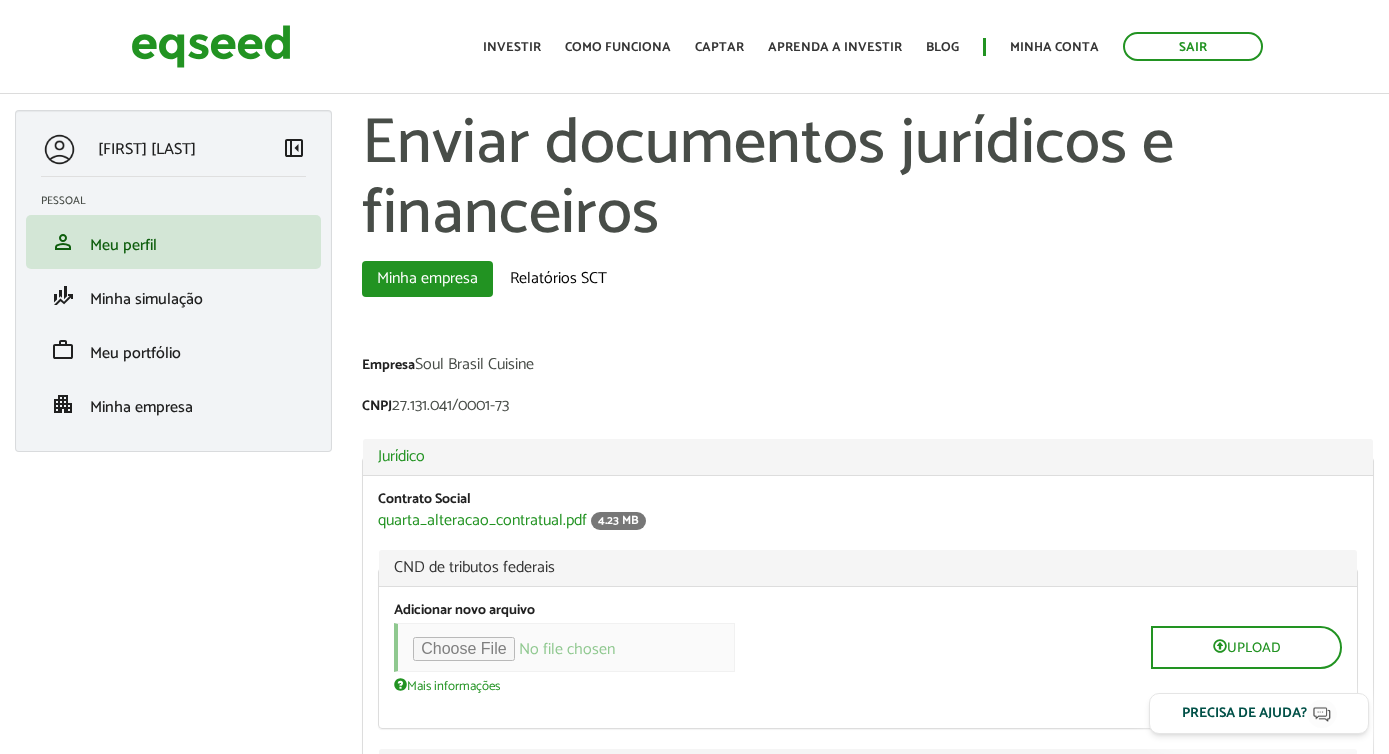 scroll, scrollTop: 0, scrollLeft: 0, axis: both 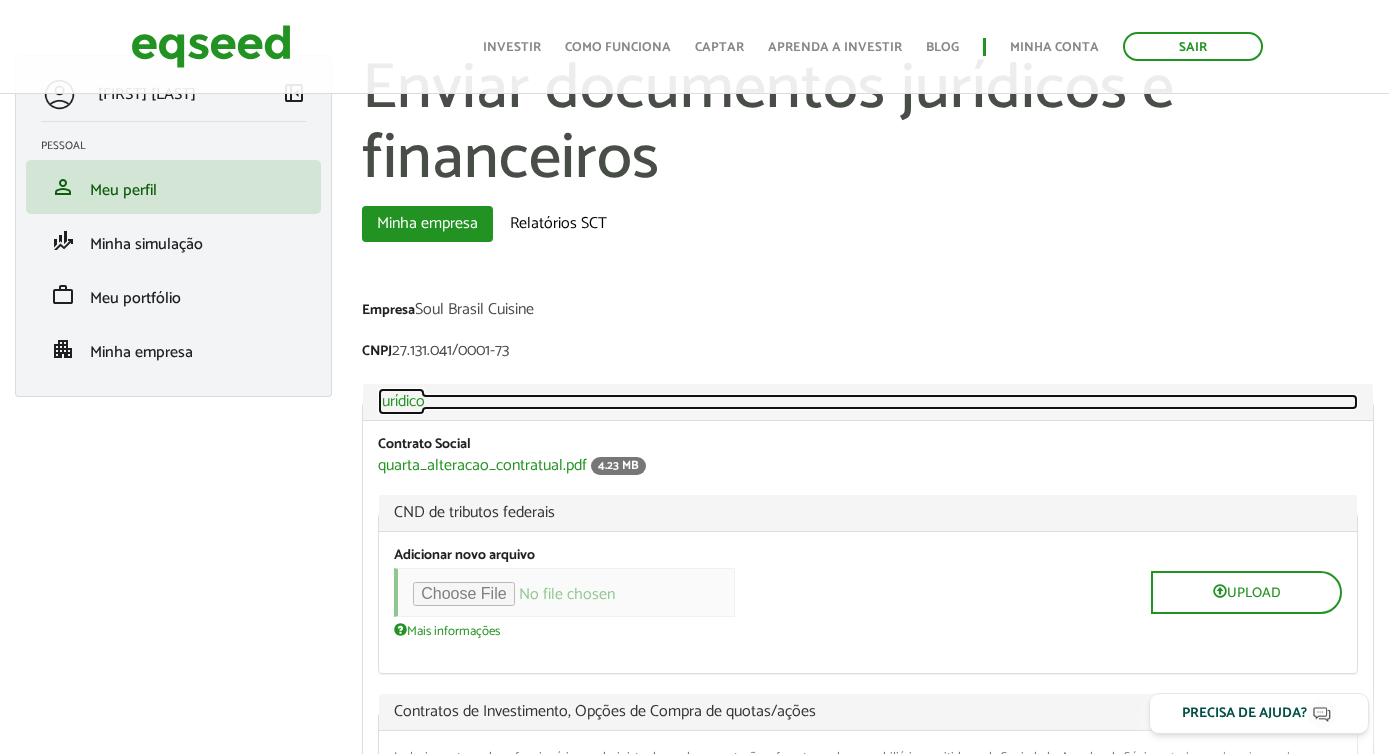 click on "Ocultar Jurídico" at bounding box center (868, 402) 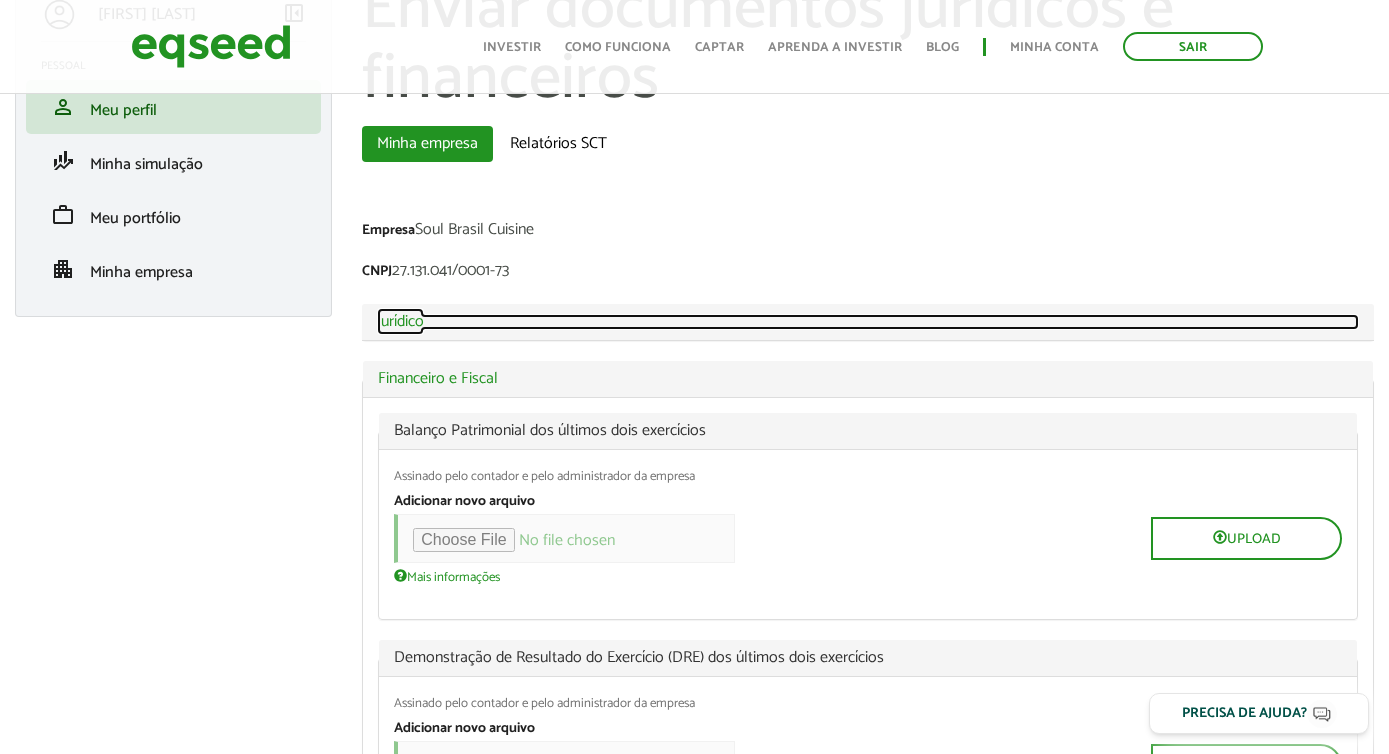 scroll, scrollTop: 184, scrollLeft: 0, axis: vertical 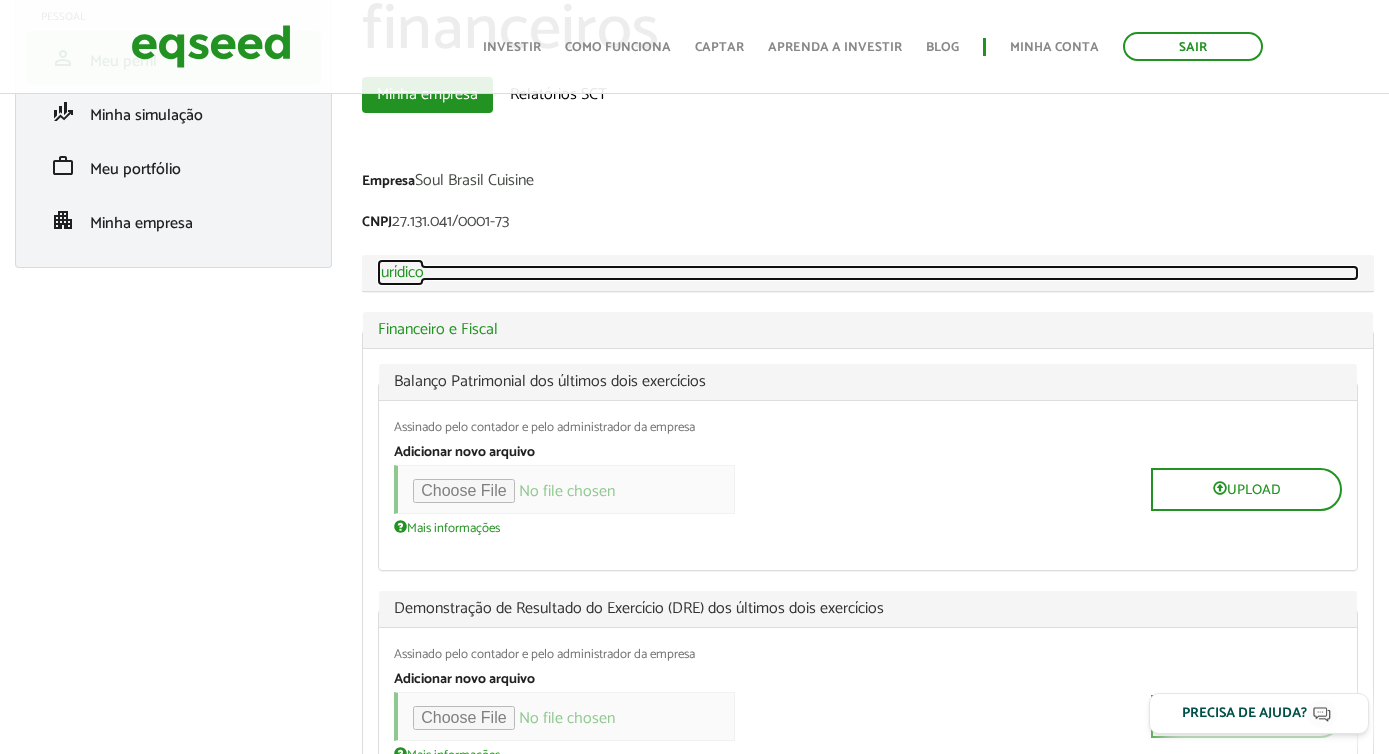 click on "Exibir Jurídico" at bounding box center [868, 273] 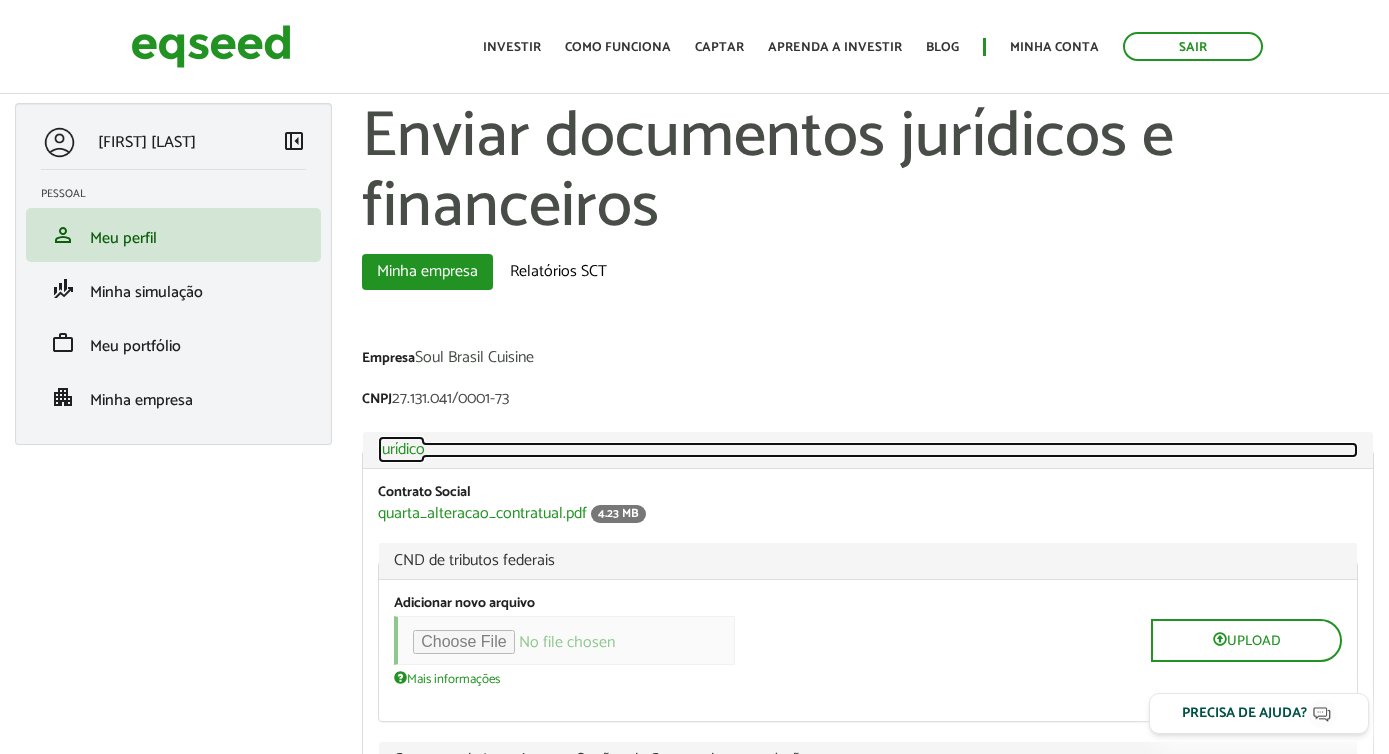 scroll, scrollTop: 54, scrollLeft: 0, axis: vertical 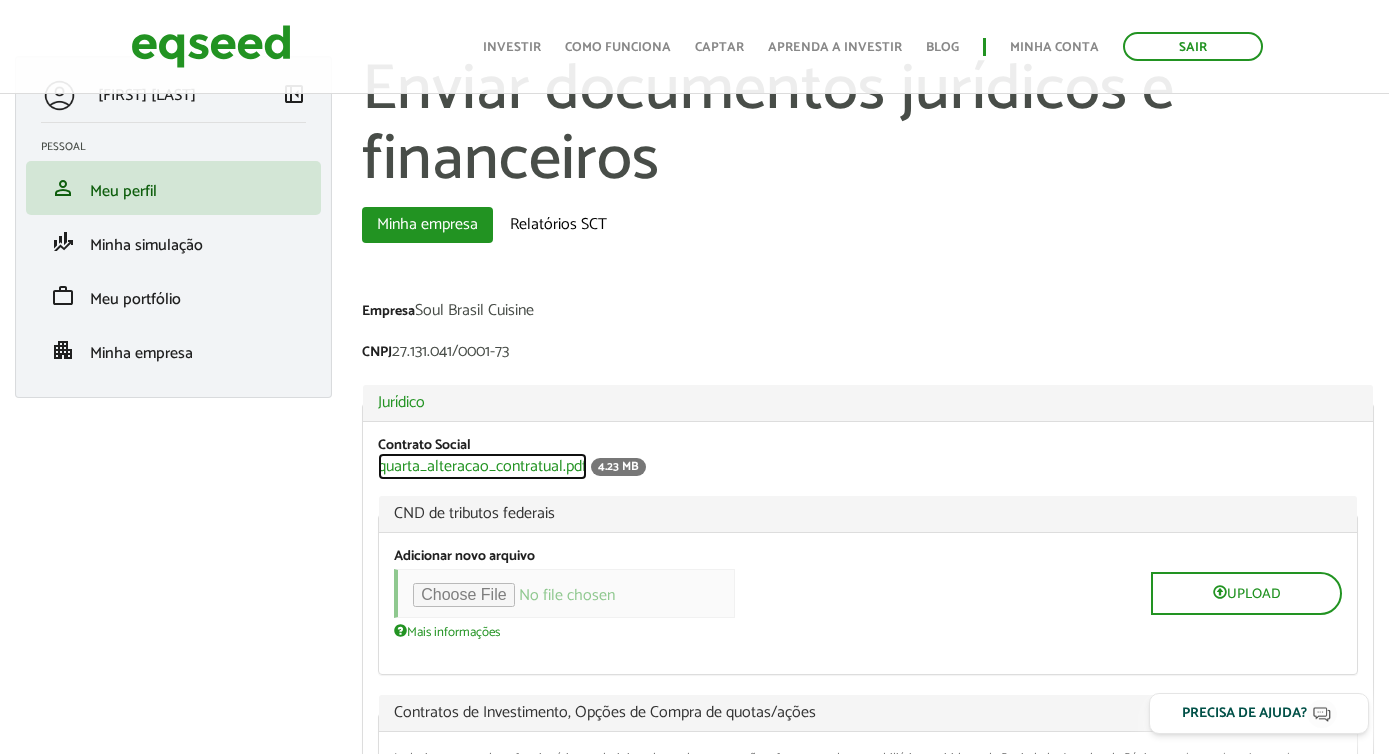 click on "quarta_alteracao_contratual.pdf" at bounding box center (482, 467) 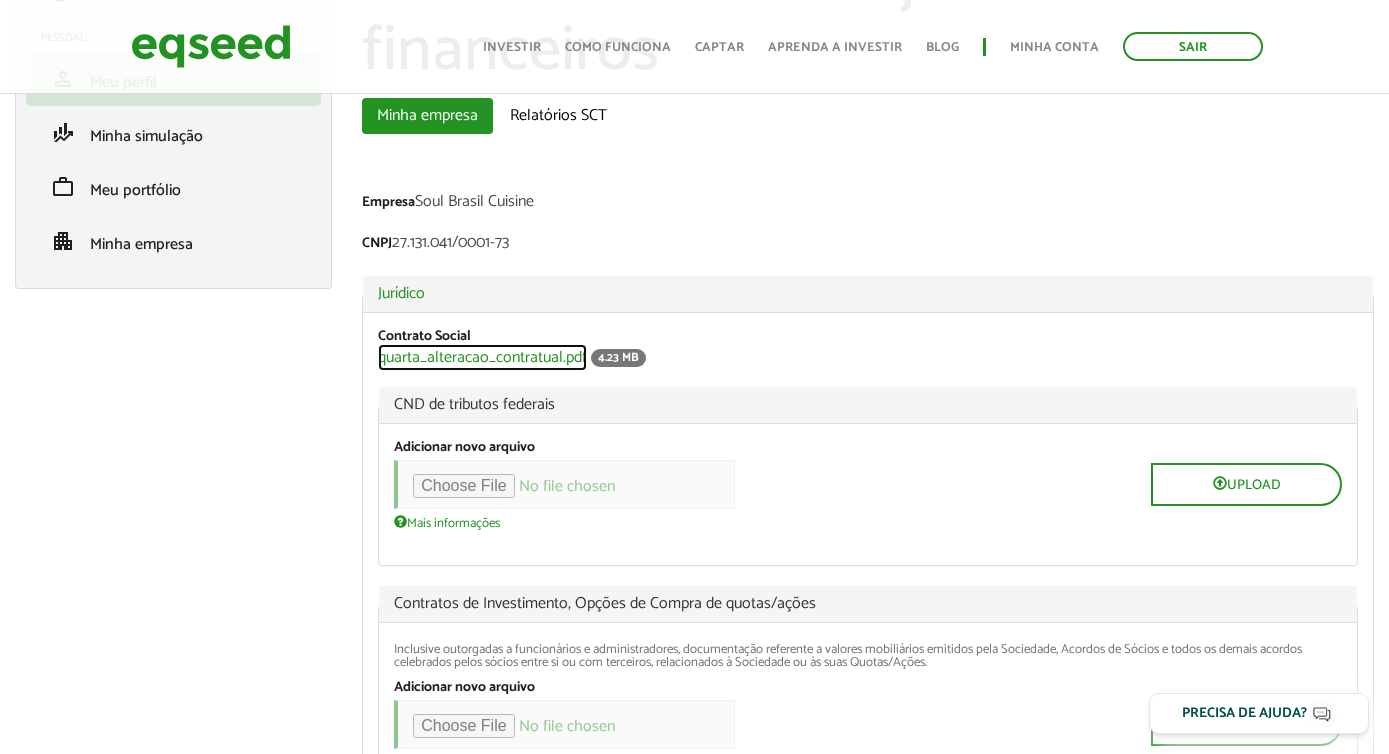 scroll, scrollTop: 157, scrollLeft: 0, axis: vertical 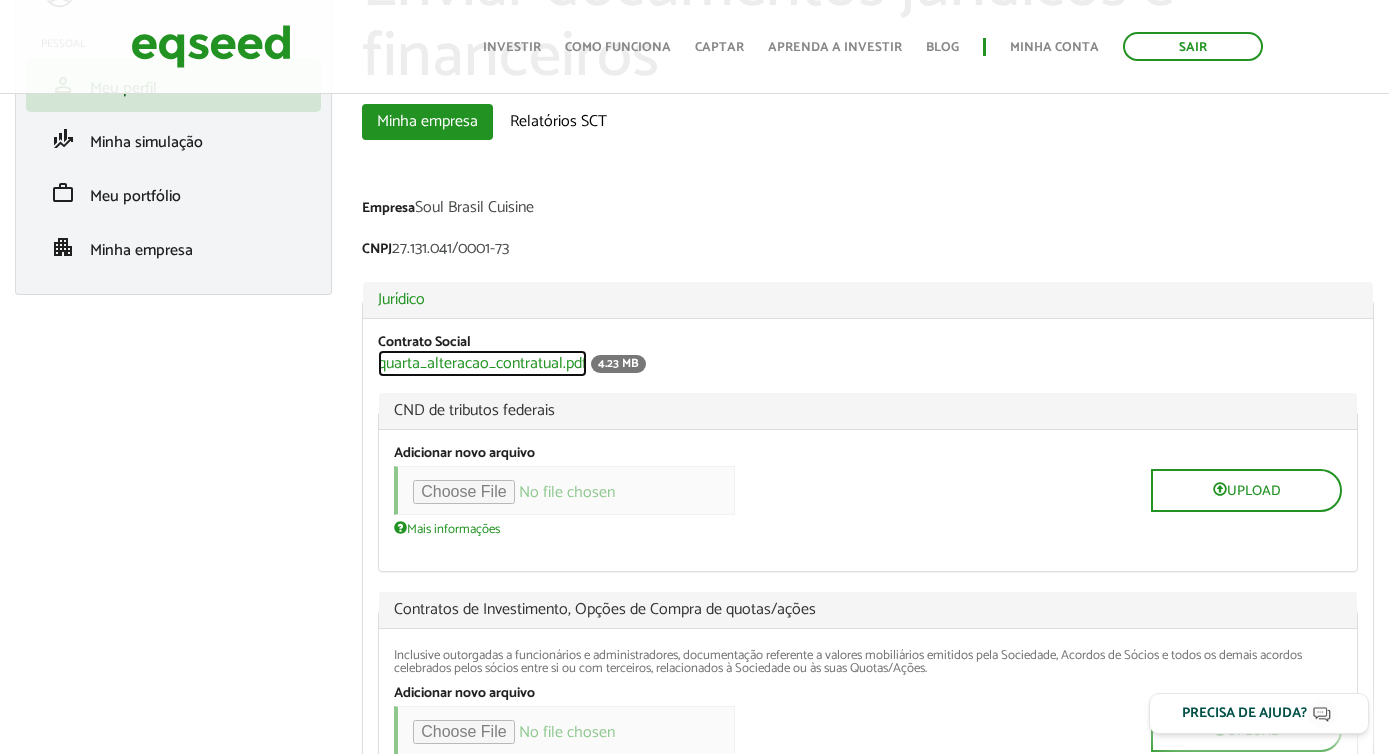 click on "quarta_alteracao_contratual.pdf" at bounding box center [482, 364] 